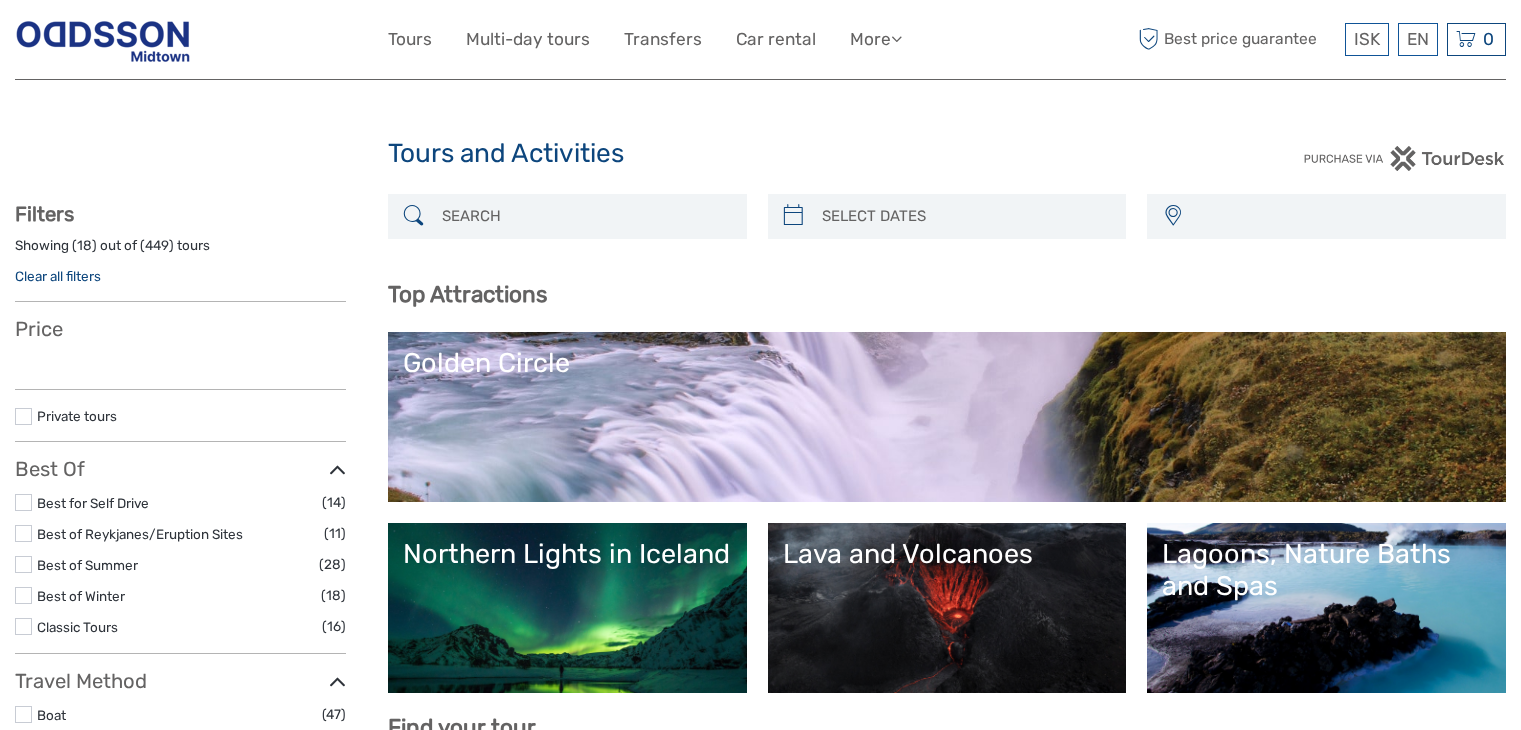 select 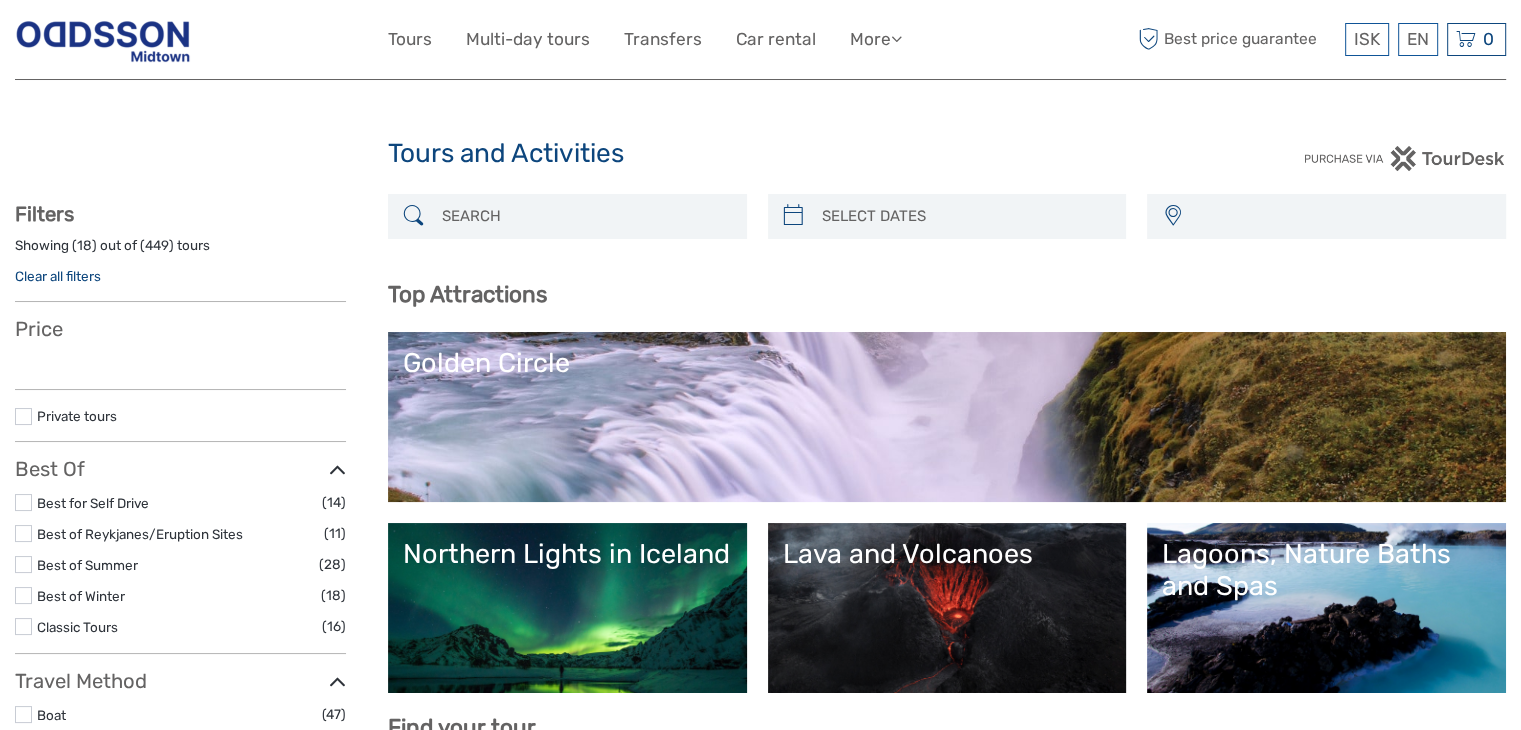 scroll, scrollTop: 0, scrollLeft: 0, axis: both 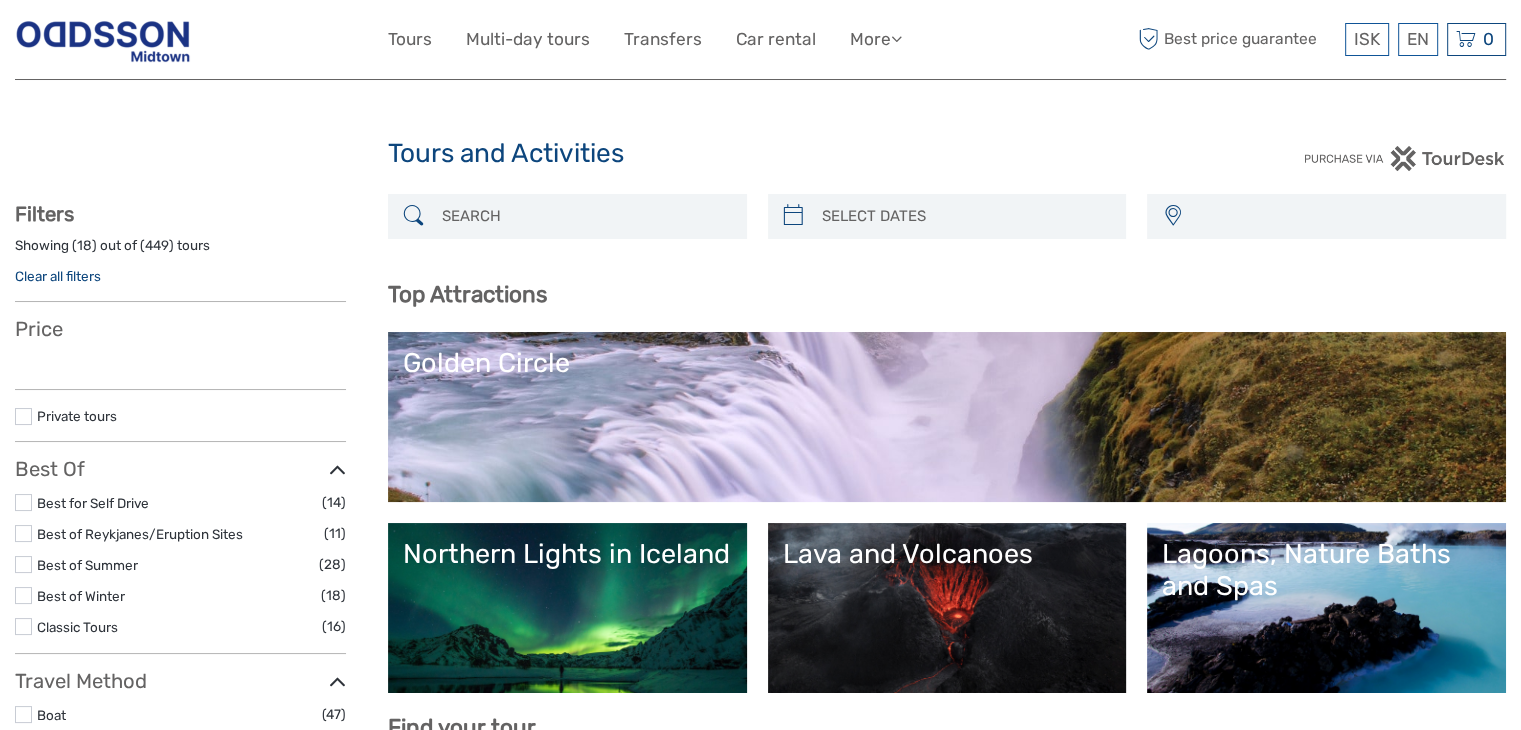 select 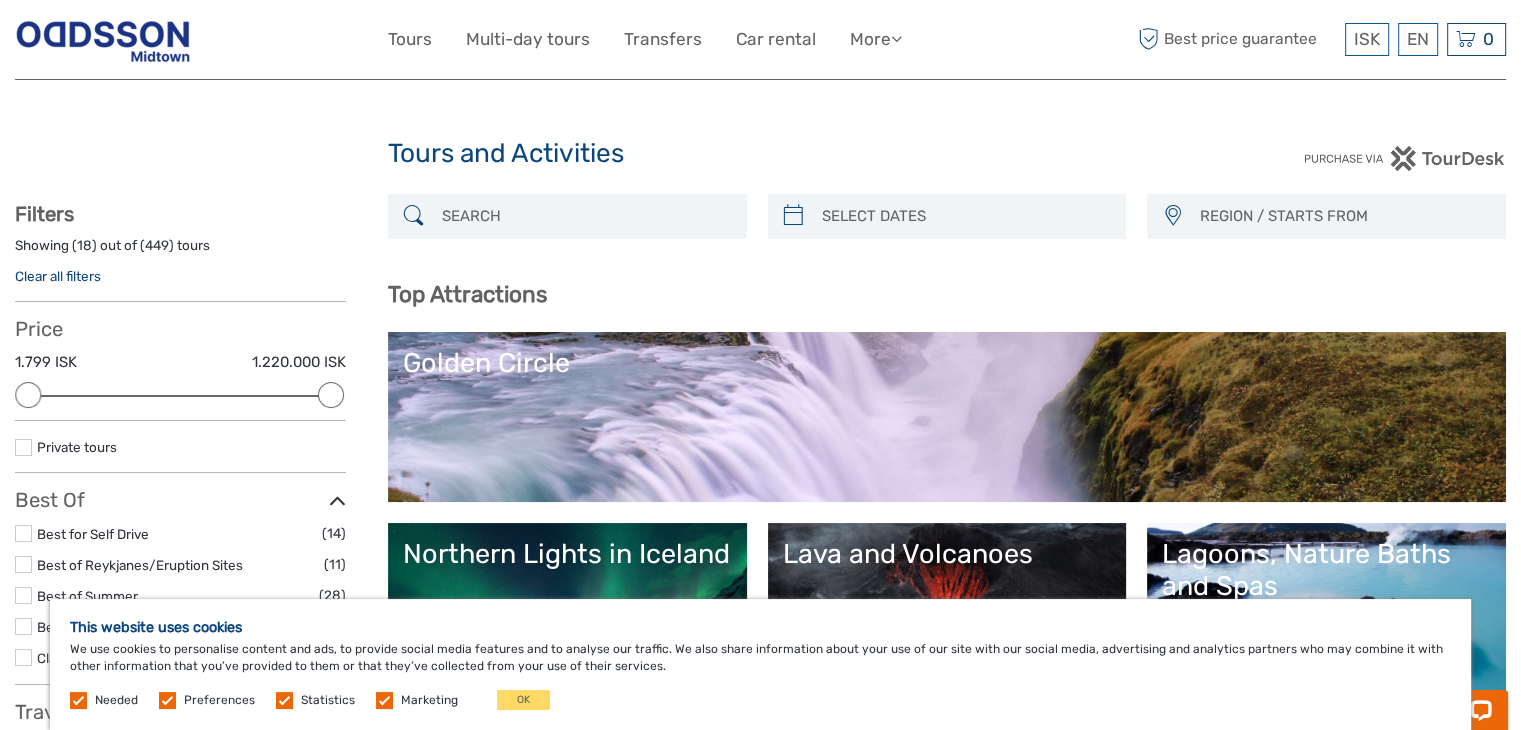 scroll, scrollTop: 0, scrollLeft: 0, axis: both 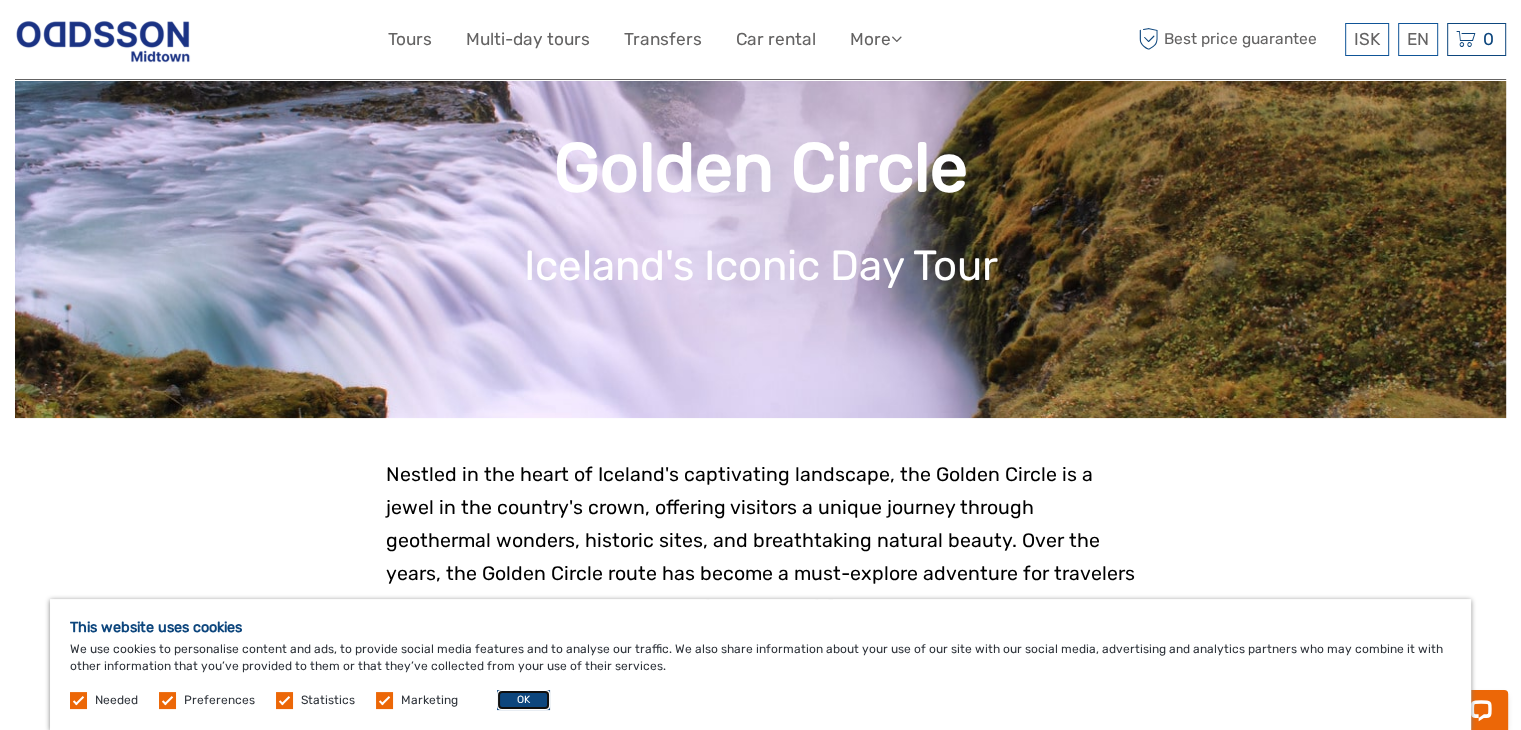 click on "OK" at bounding box center (523, 700) 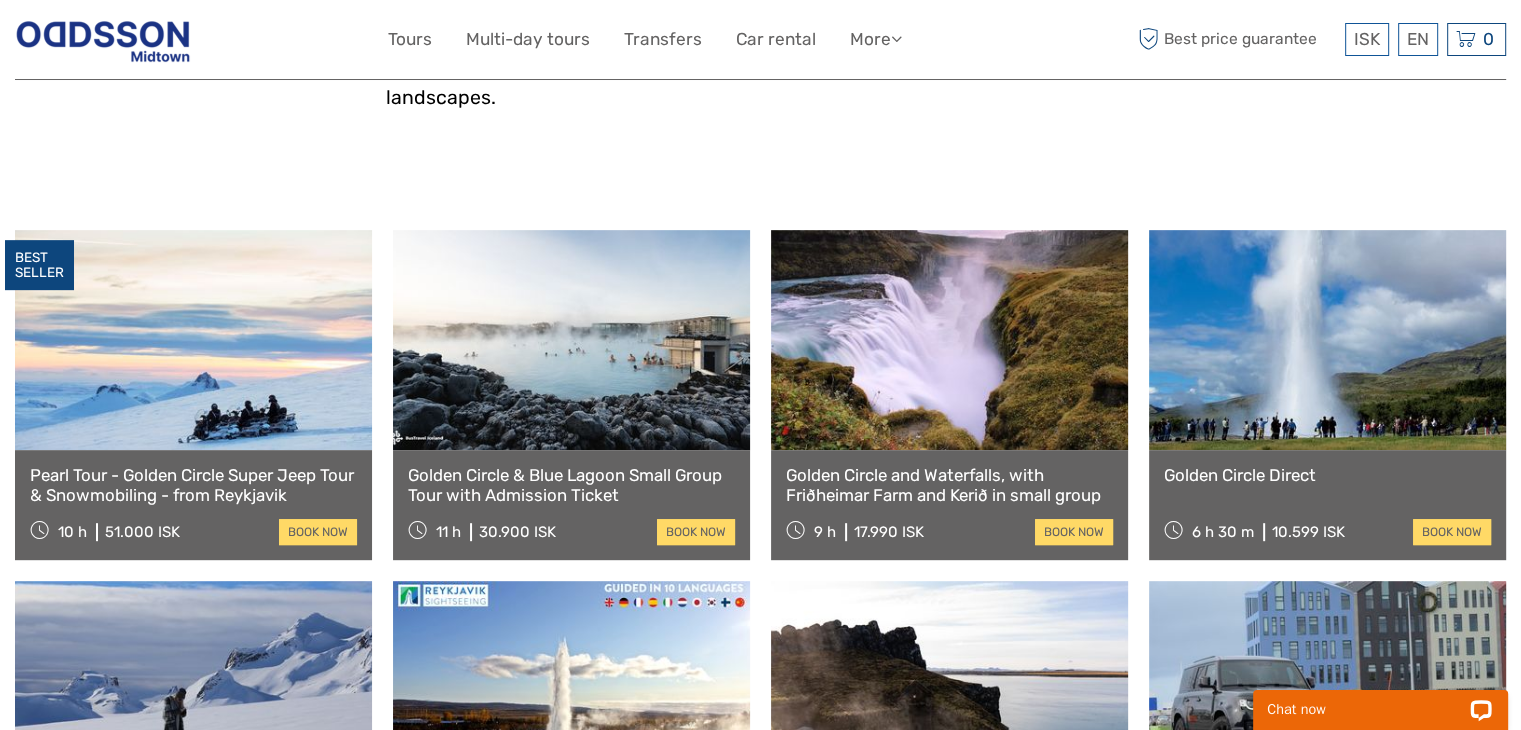 scroll, scrollTop: 910, scrollLeft: 0, axis: vertical 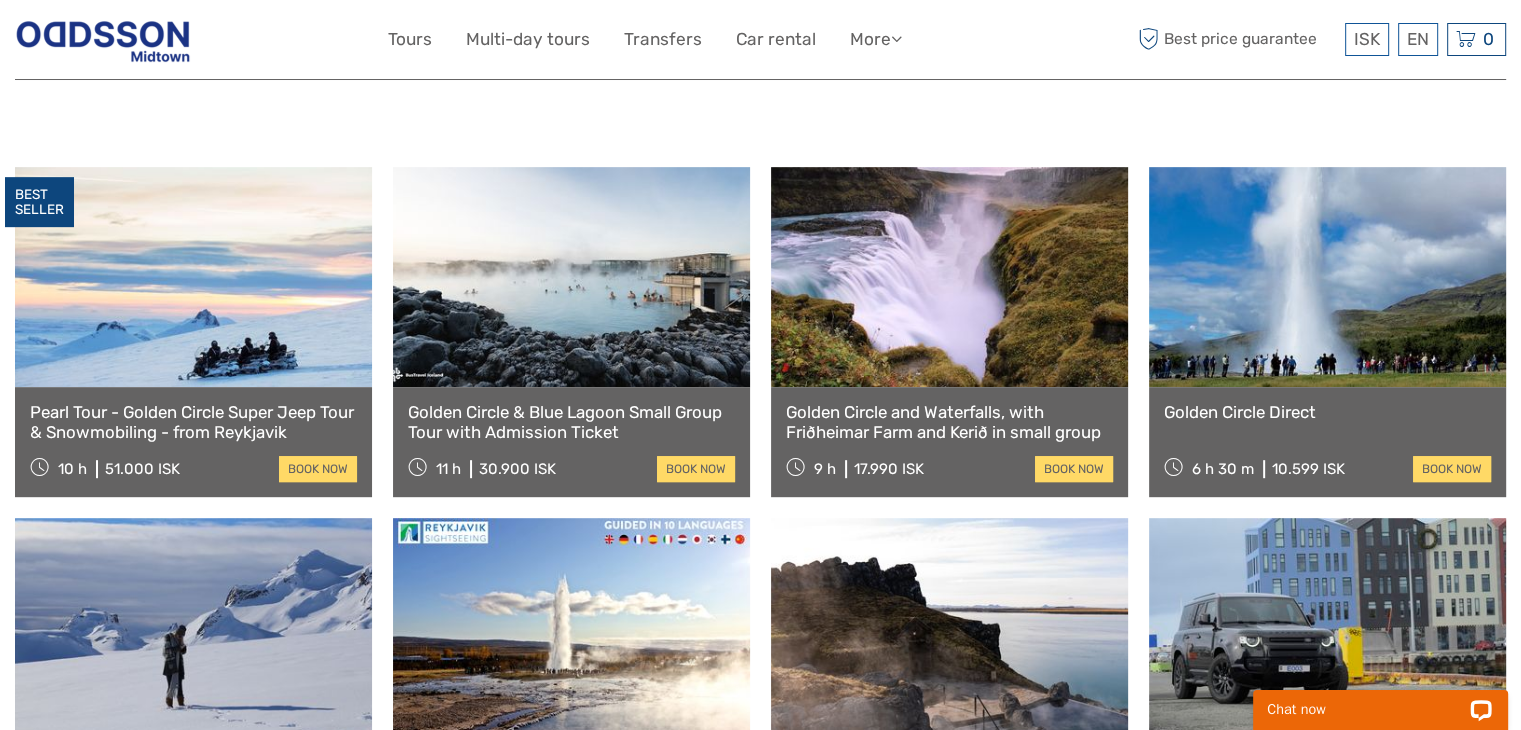 click at bounding box center [1327, 277] 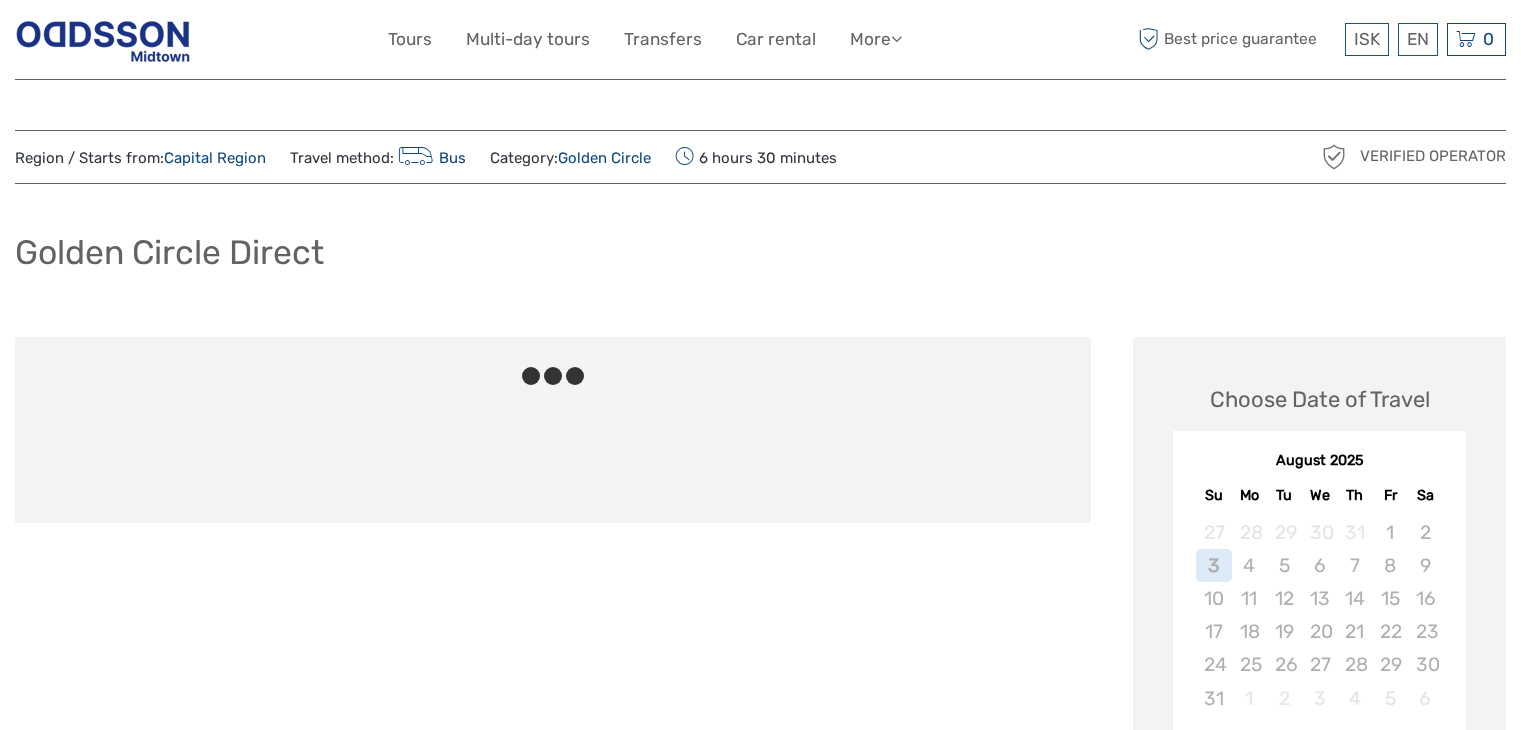 scroll, scrollTop: 0, scrollLeft: 0, axis: both 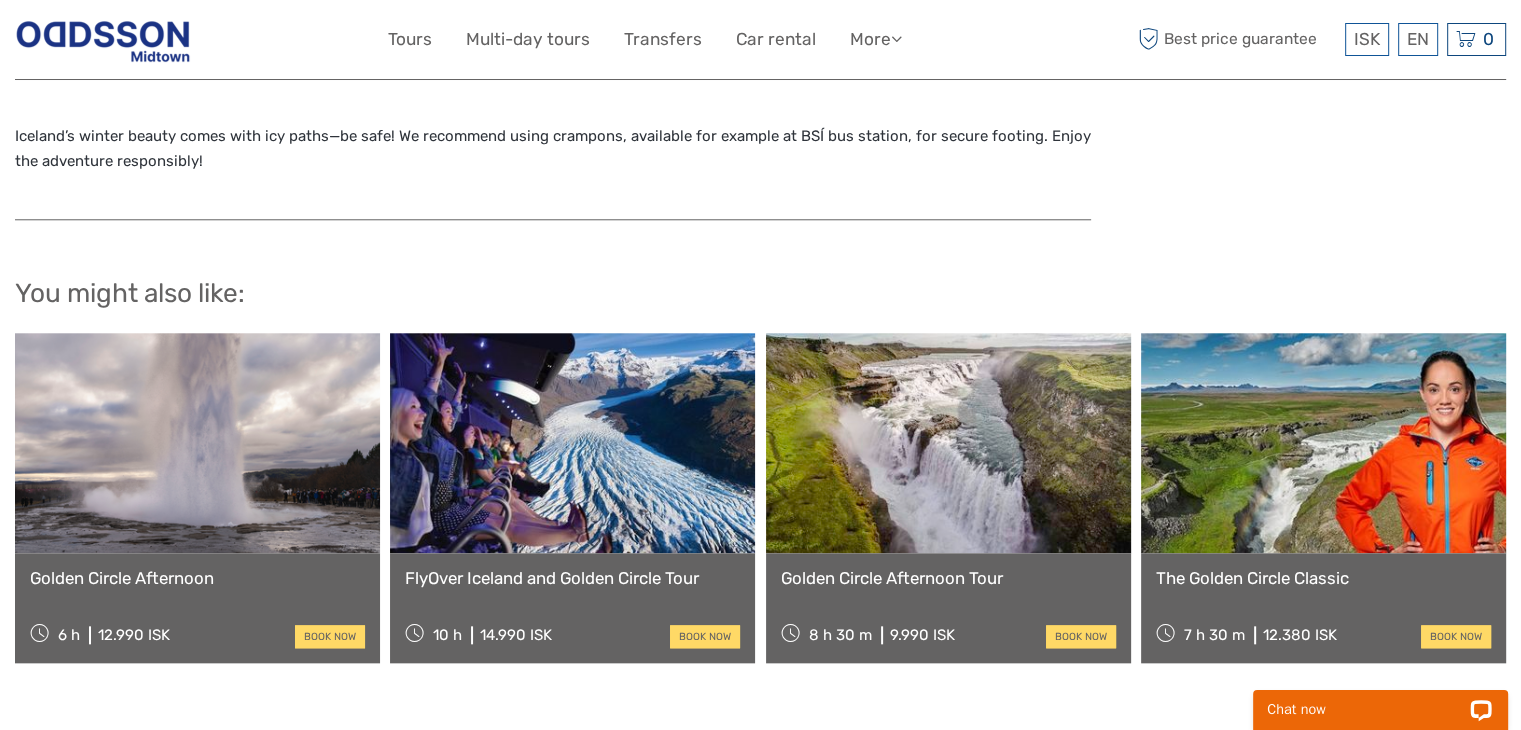 click at bounding box center [1323, 443] 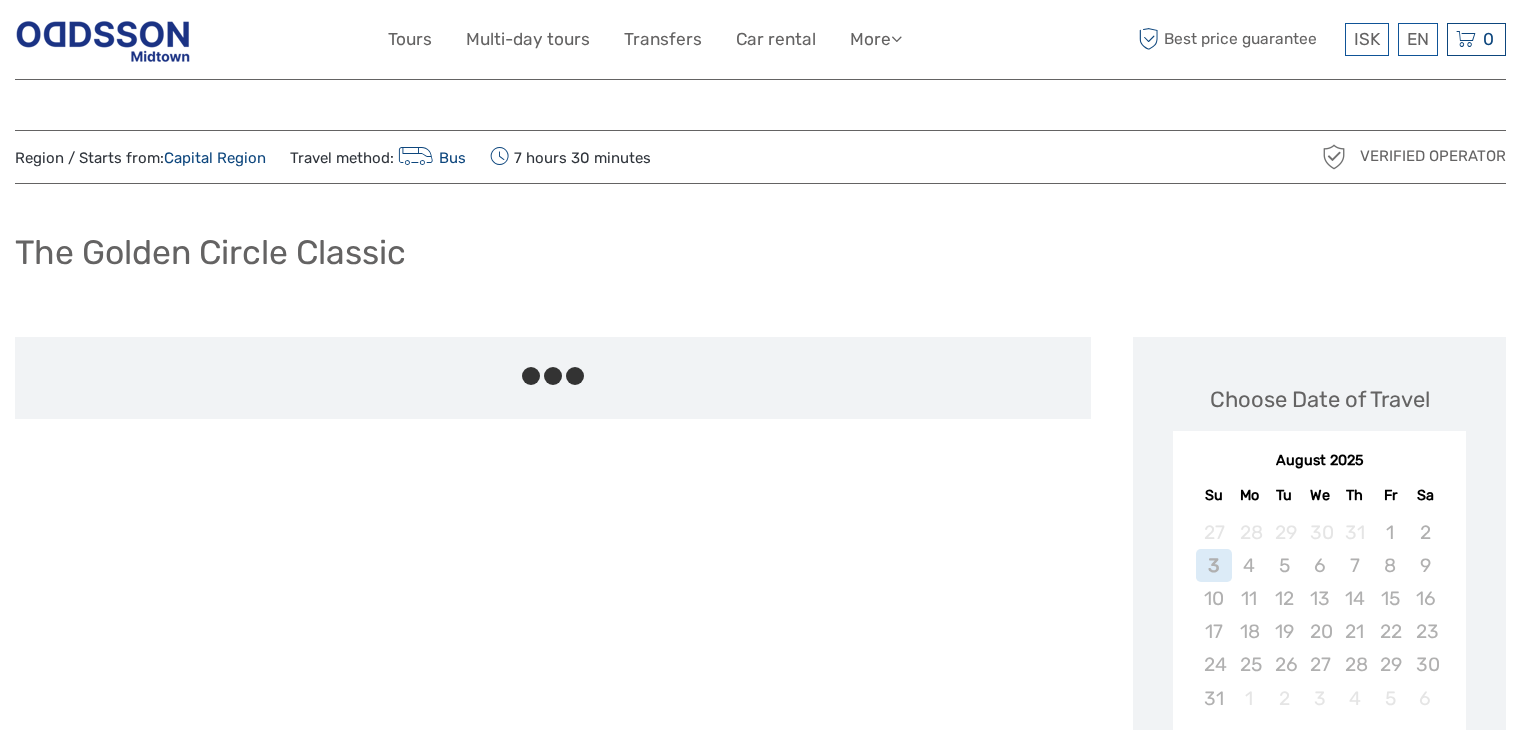scroll, scrollTop: 0, scrollLeft: 0, axis: both 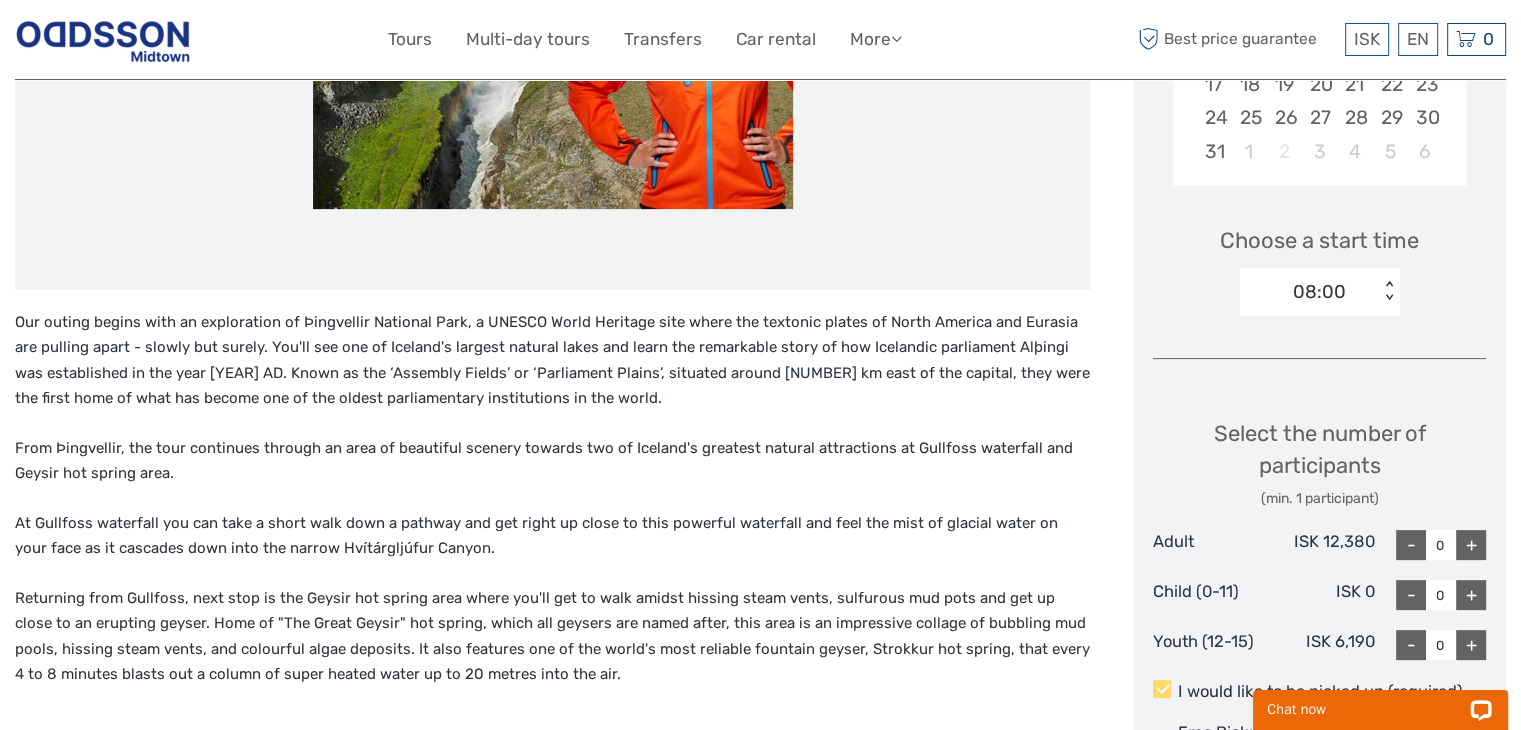 click on "+" at bounding box center (1471, 545) 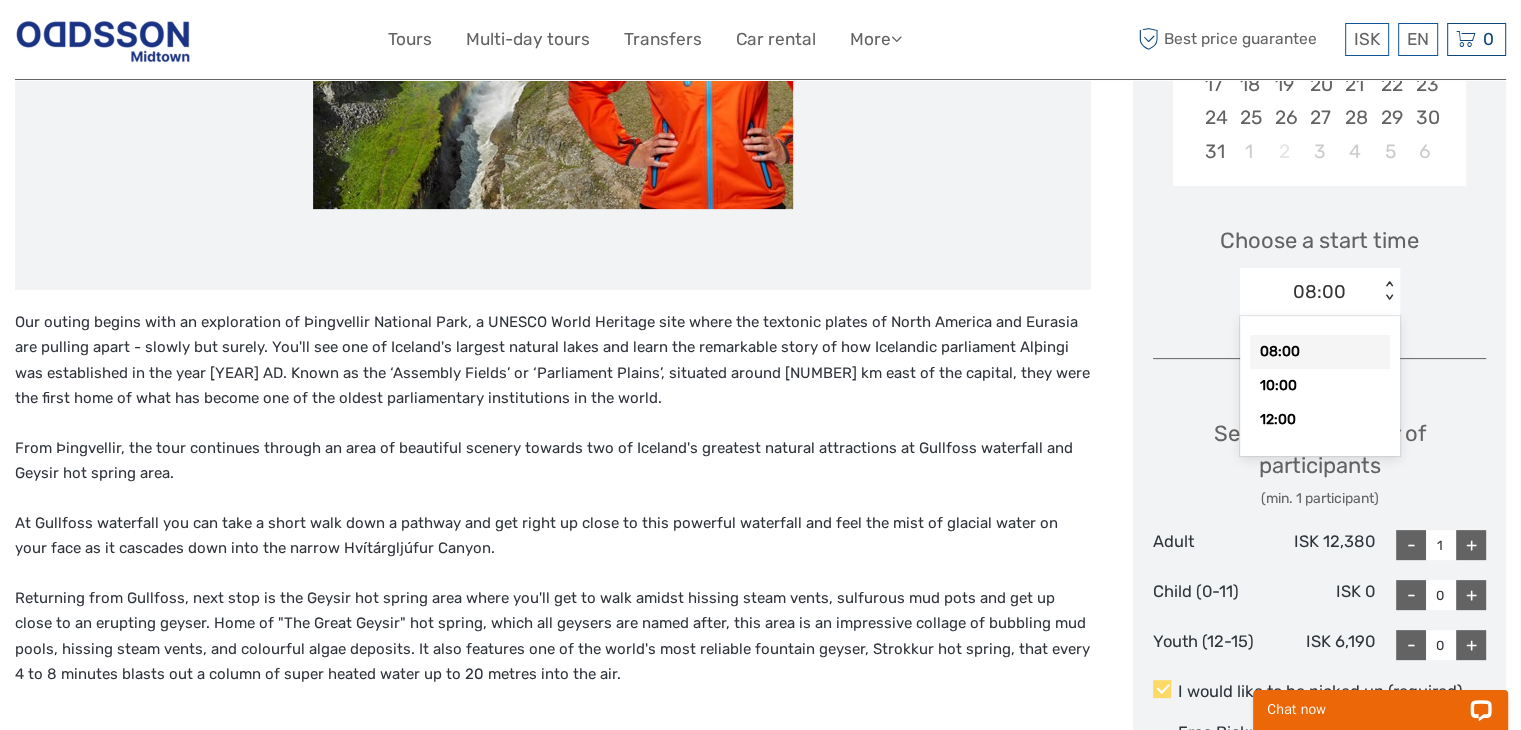 click on "< >" at bounding box center (1389, 291) 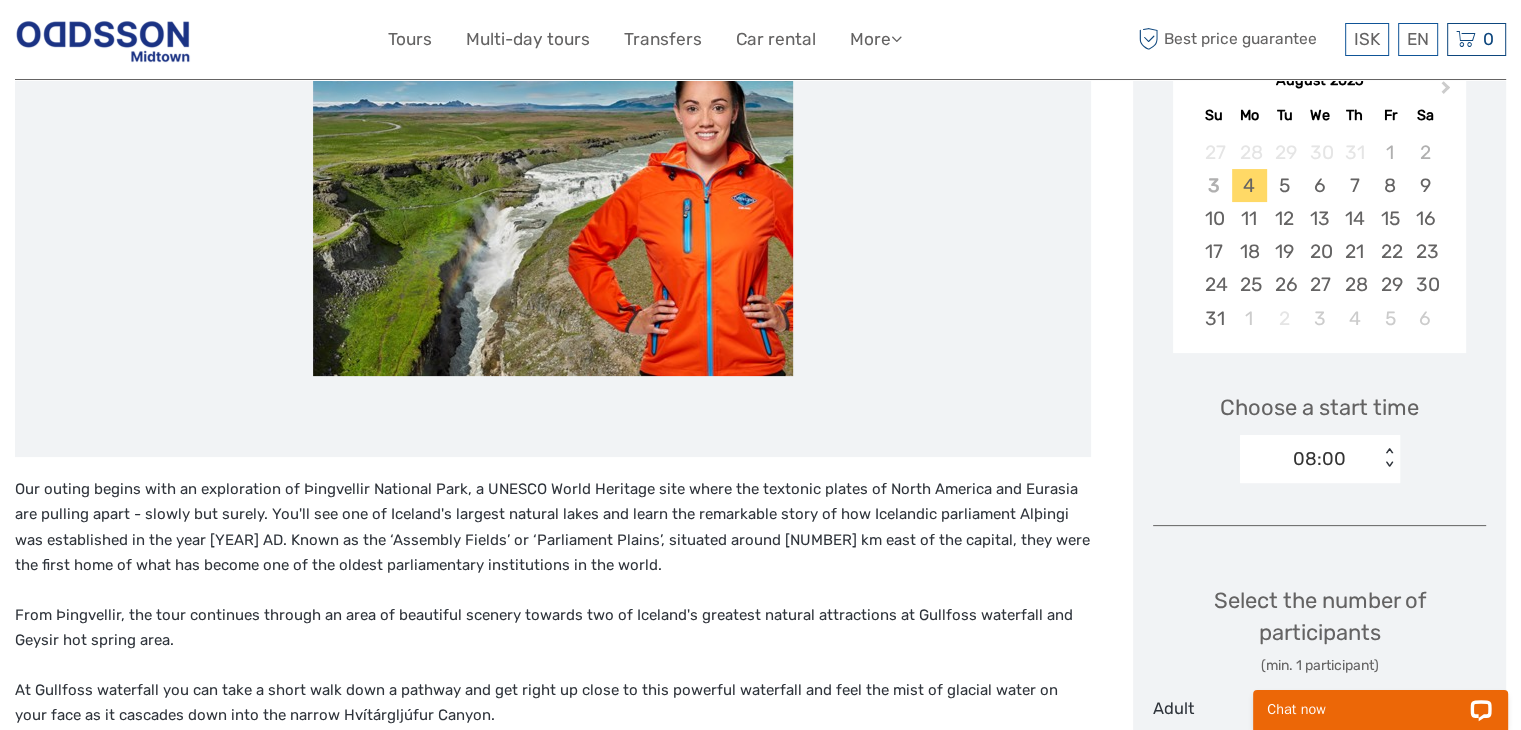 scroll, scrollTop: 358, scrollLeft: 0, axis: vertical 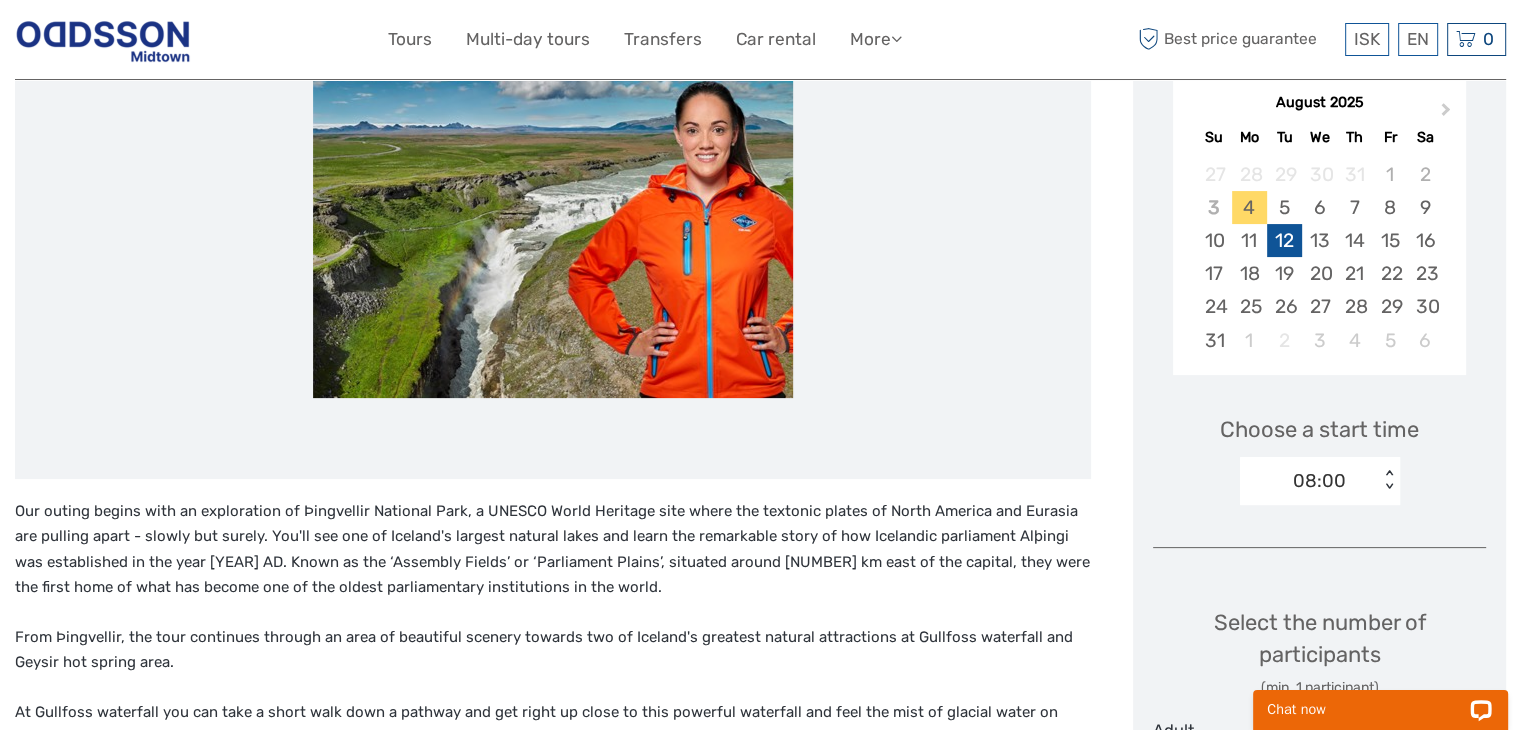 click on "12" at bounding box center (1284, 240) 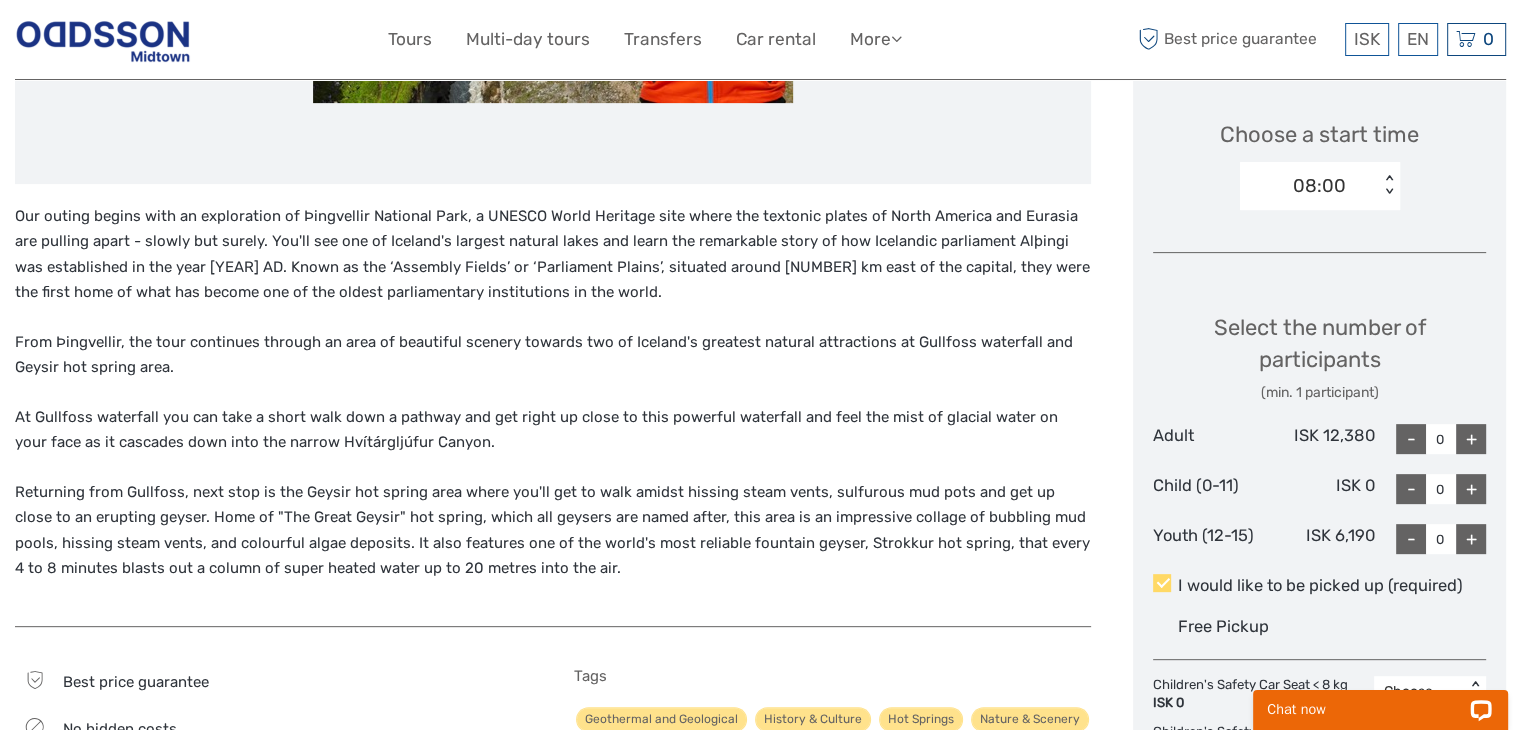 scroll, scrollTop: 679, scrollLeft: 0, axis: vertical 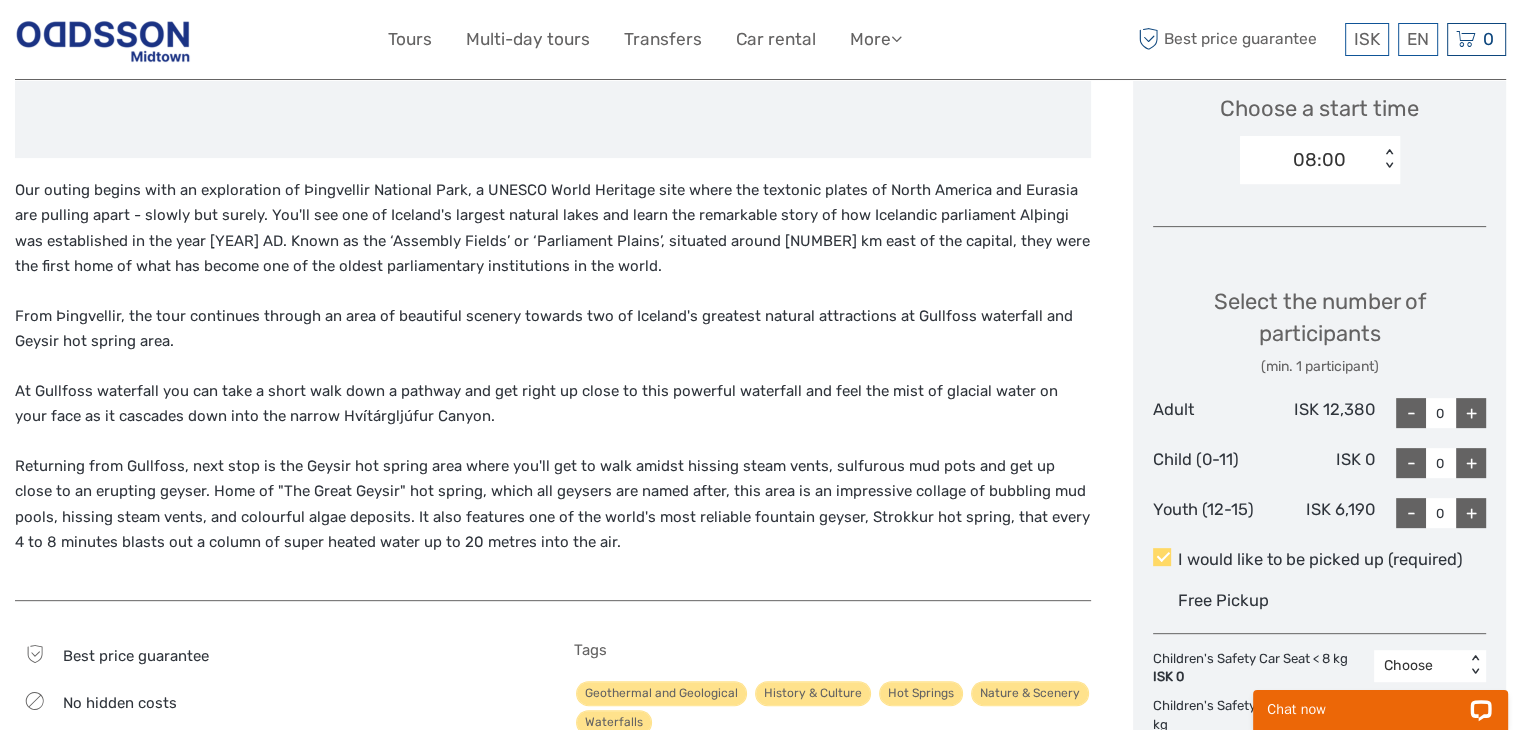 click on "+" at bounding box center (1471, 413) 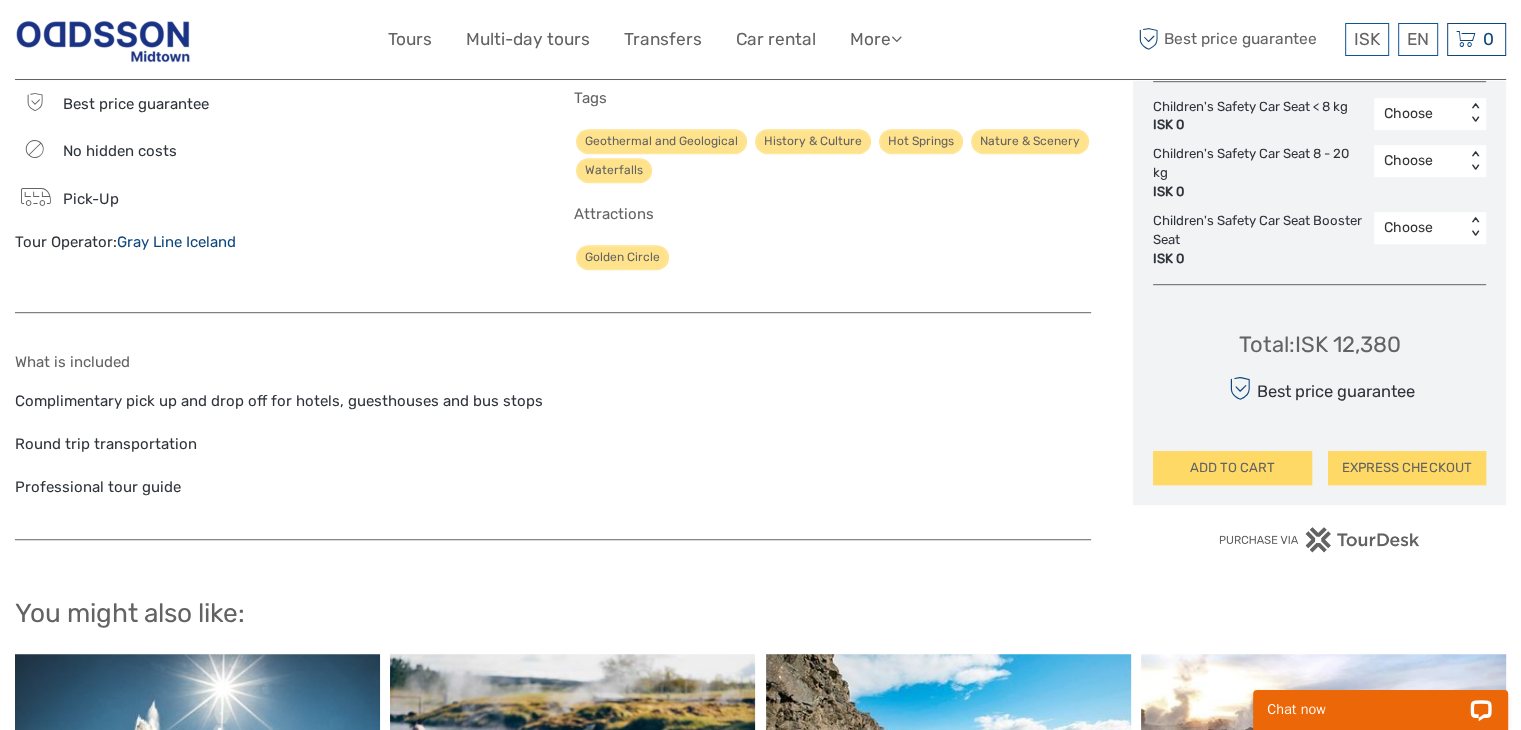scroll, scrollTop: 1234, scrollLeft: 0, axis: vertical 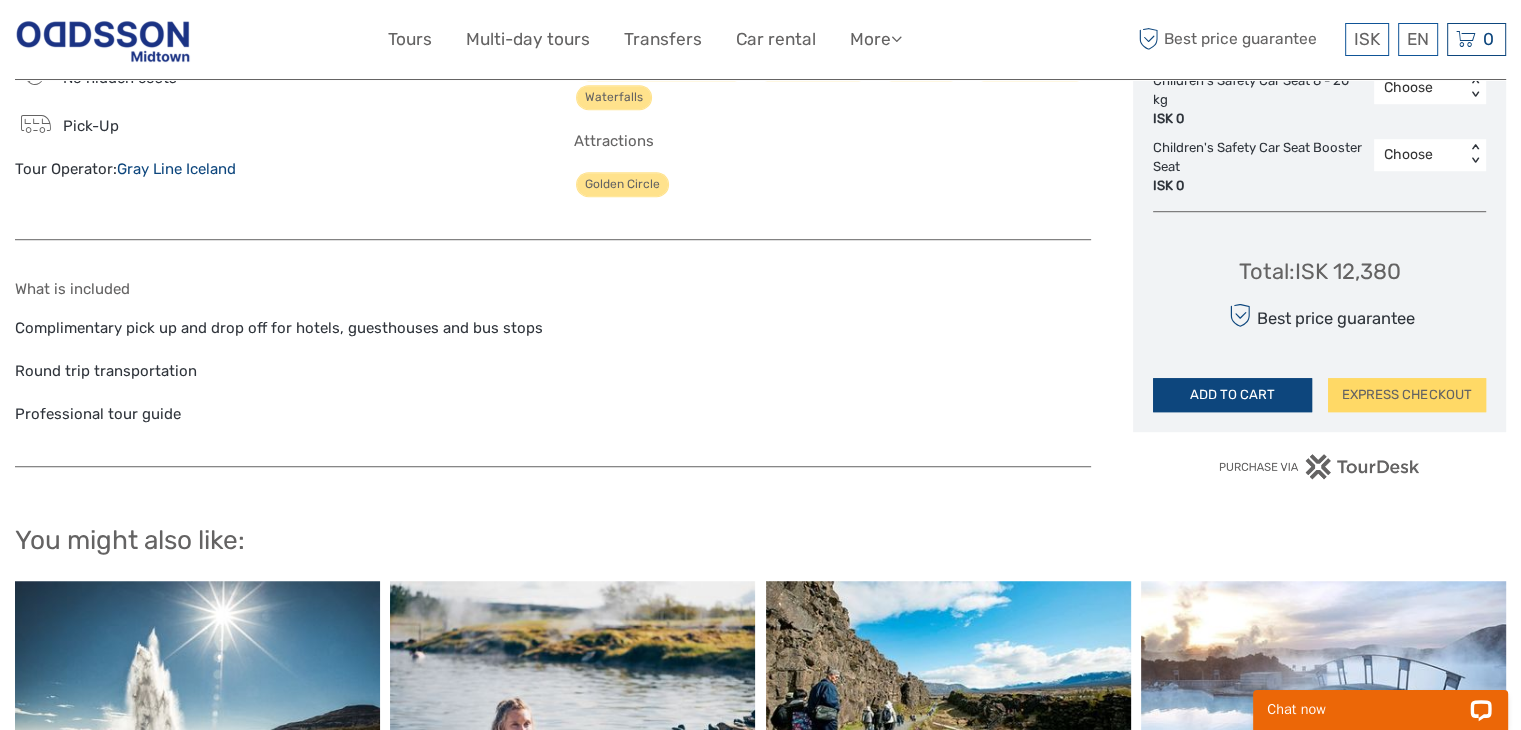 click on "ADD TO CART" at bounding box center [1232, 395] 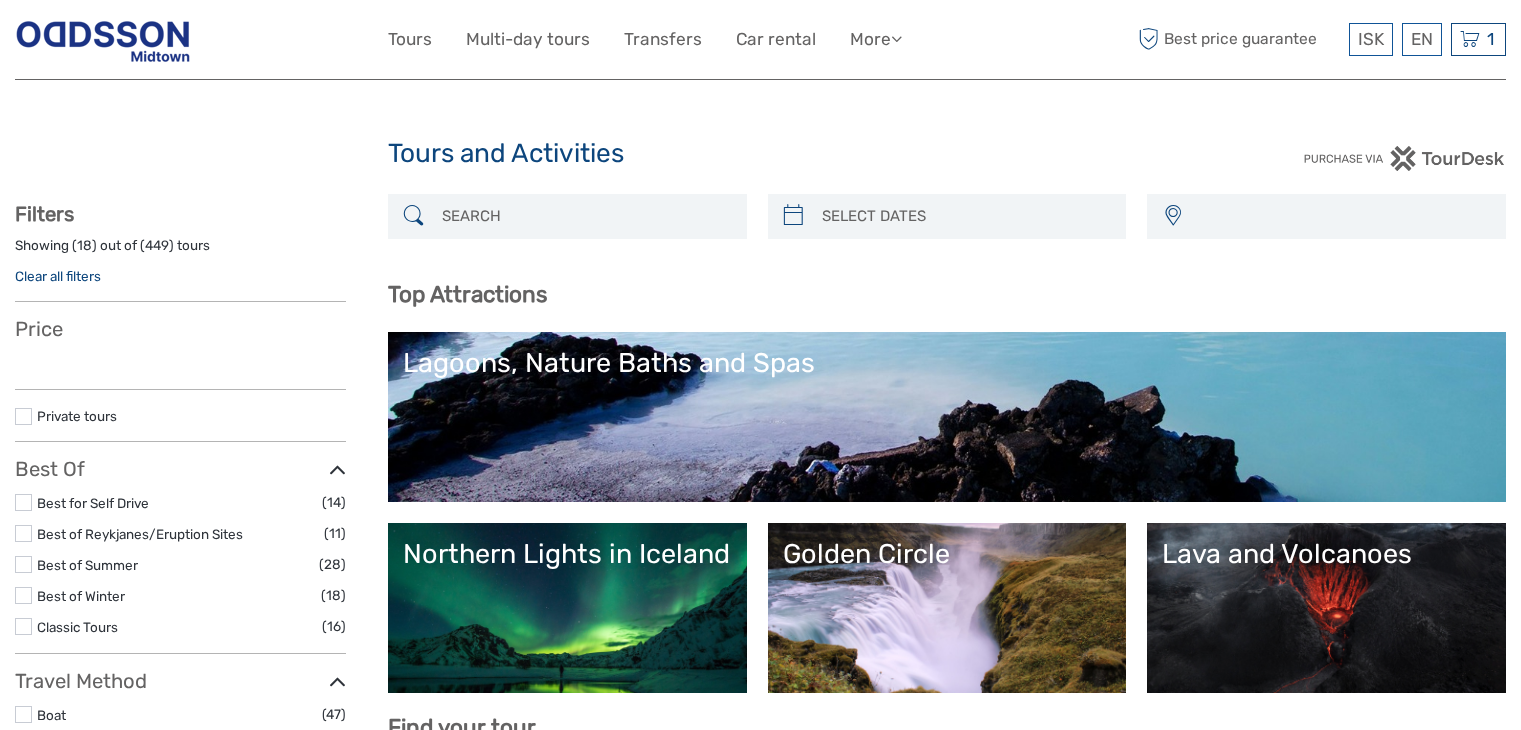select 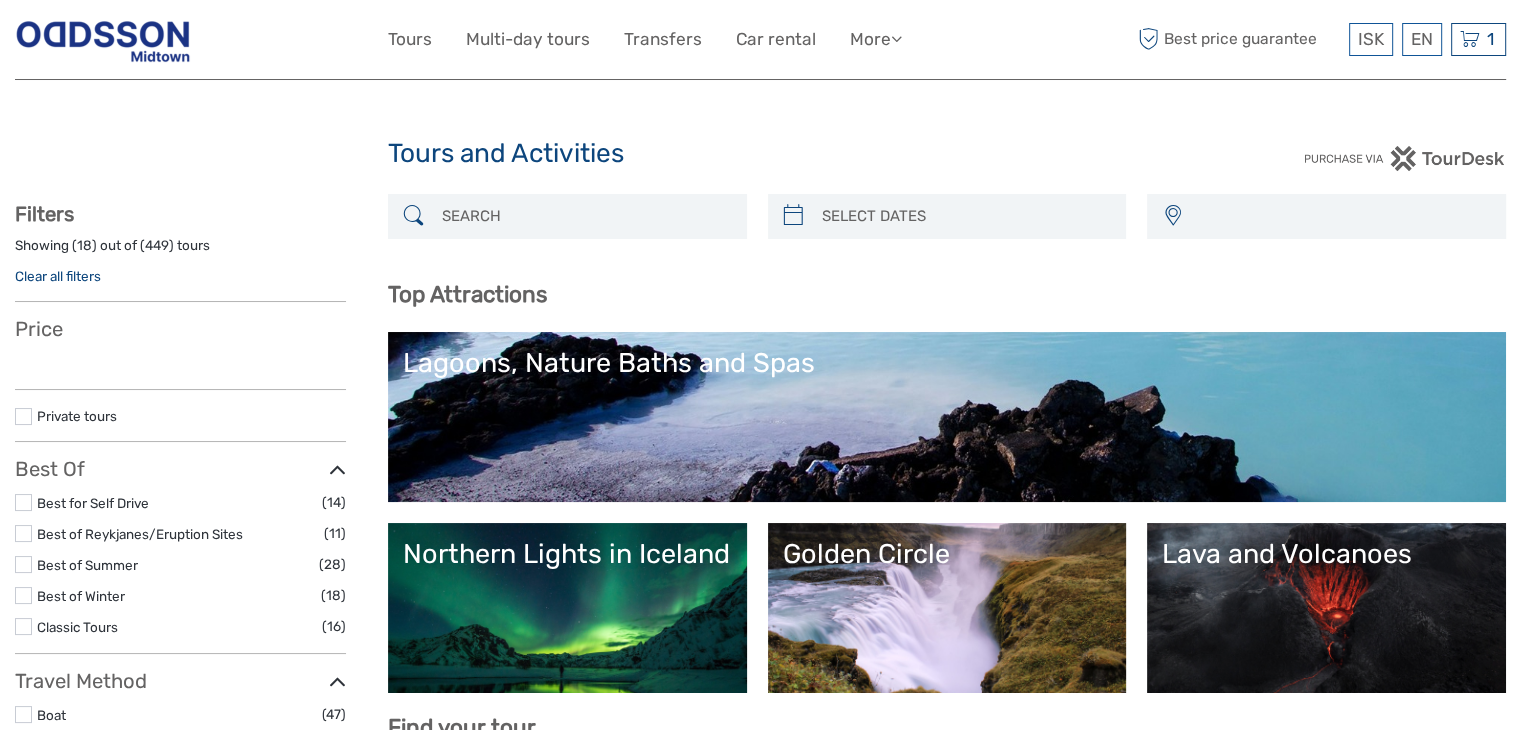 scroll, scrollTop: 0, scrollLeft: 0, axis: both 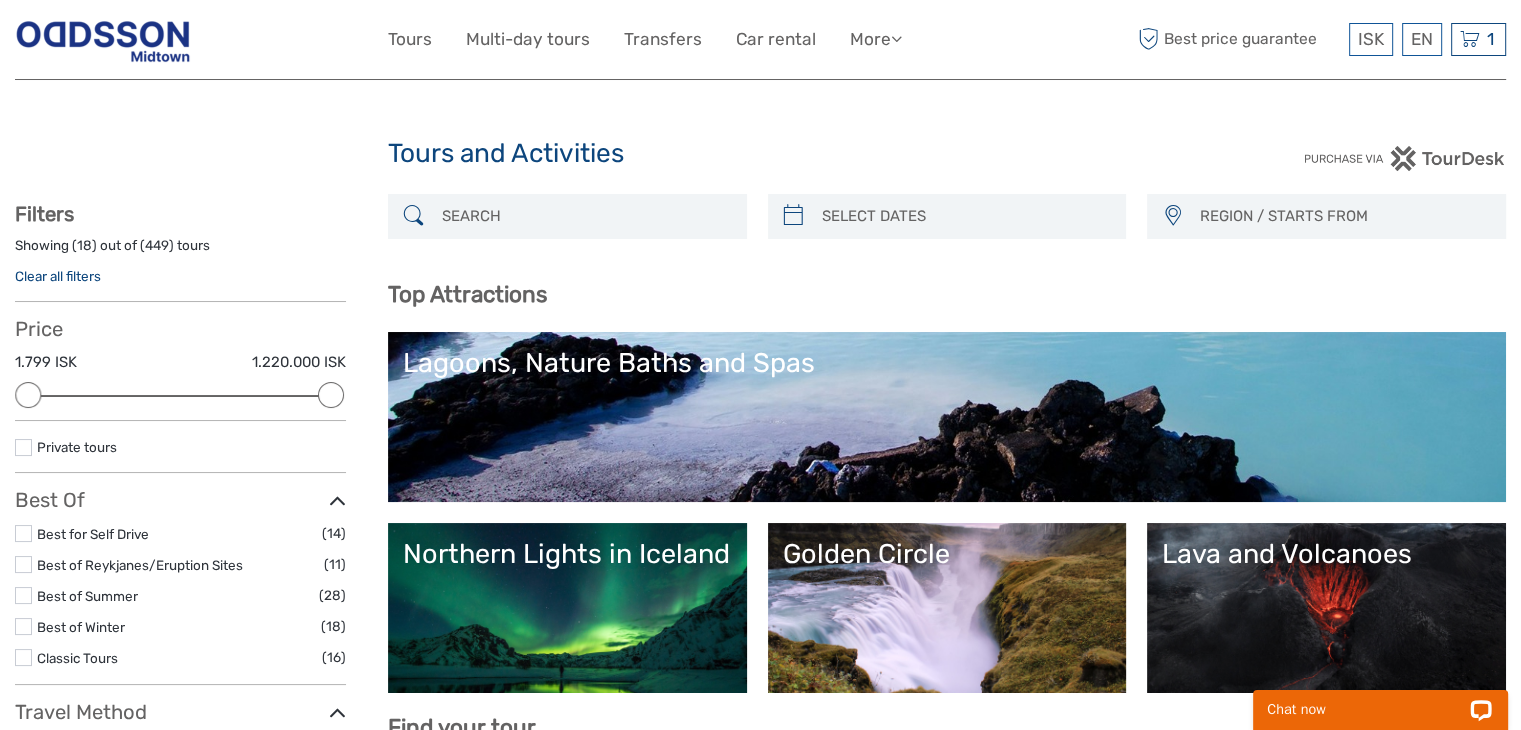click at bounding box center [585, 216] 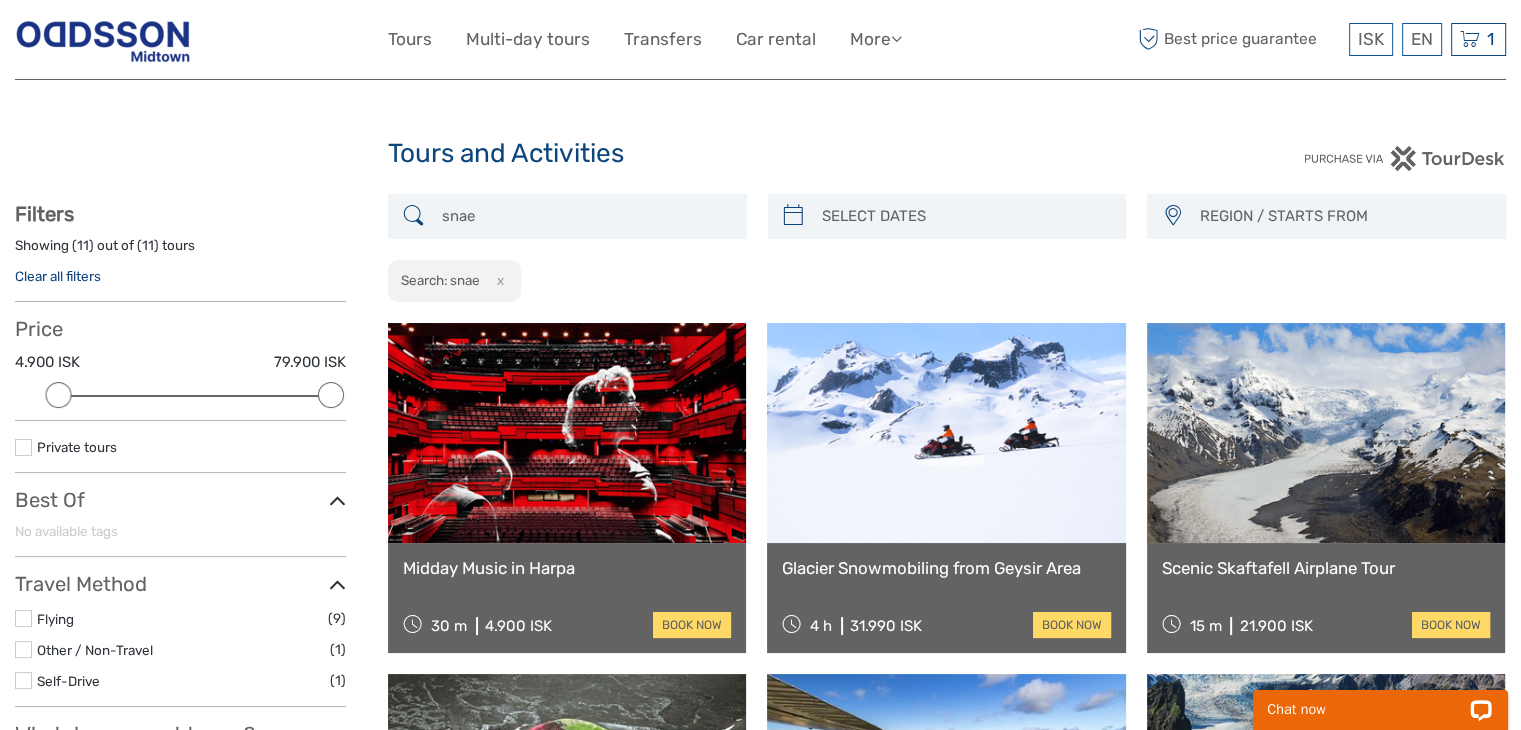 scroll, scrollTop: 113, scrollLeft: 0, axis: vertical 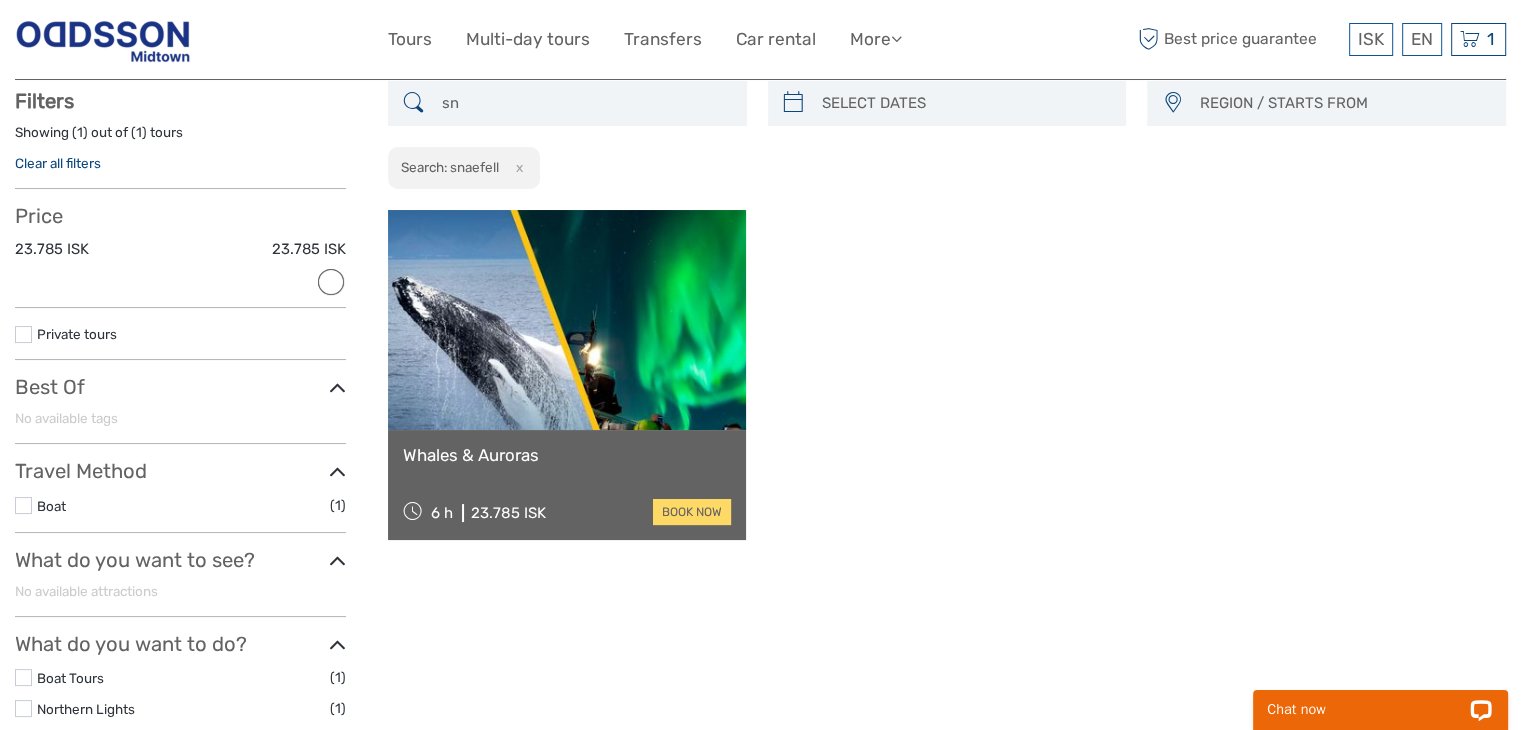 type on "s" 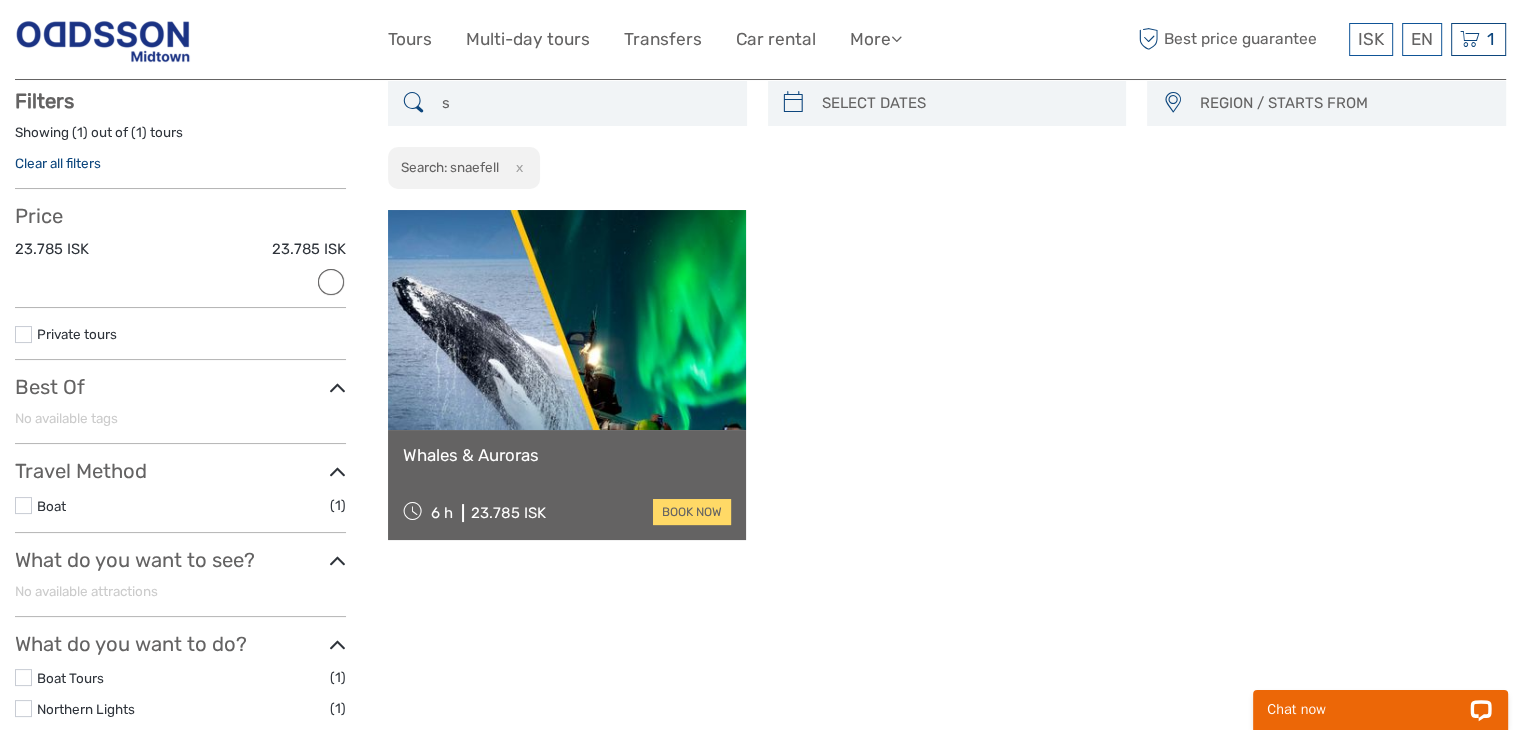 type 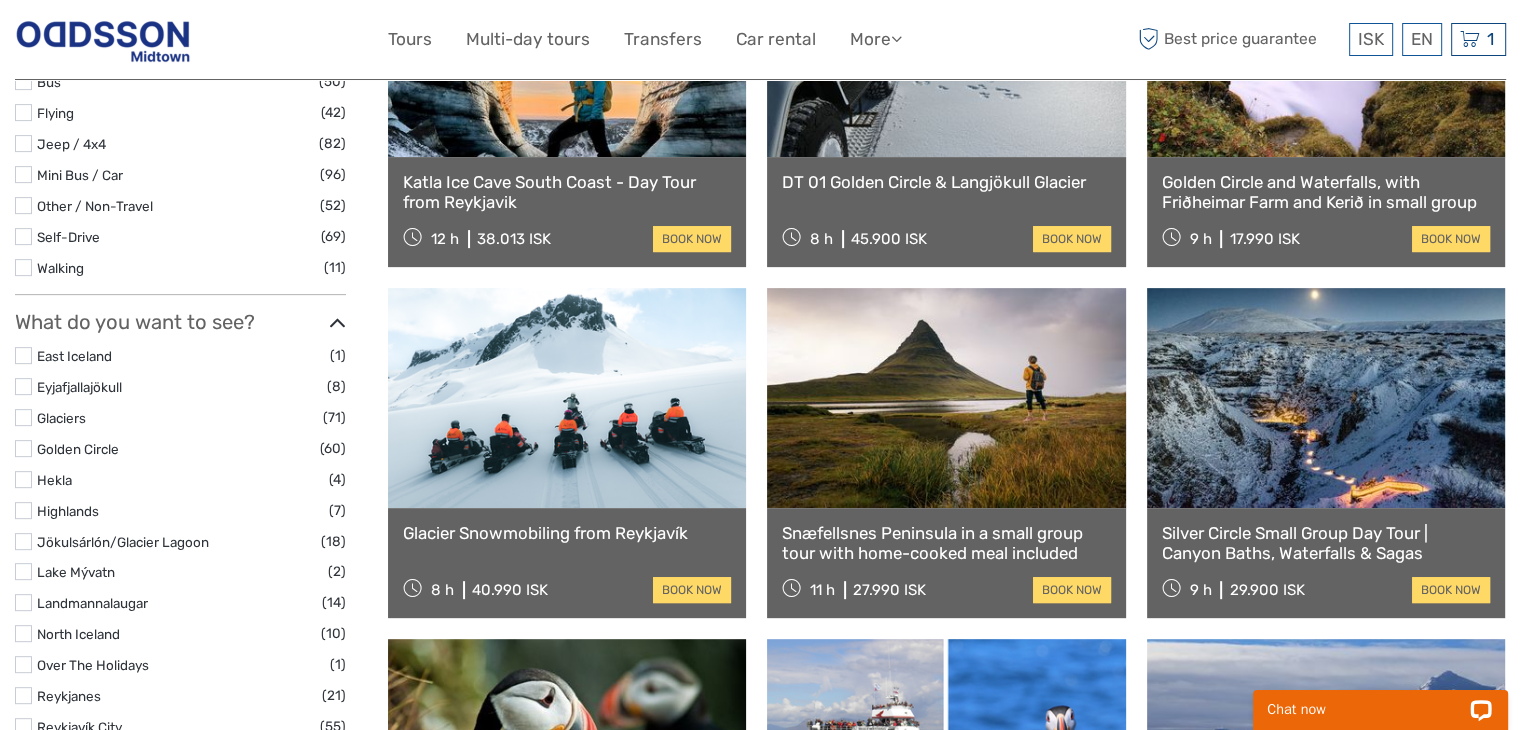 scroll, scrollTop: 704, scrollLeft: 0, axis: vertical 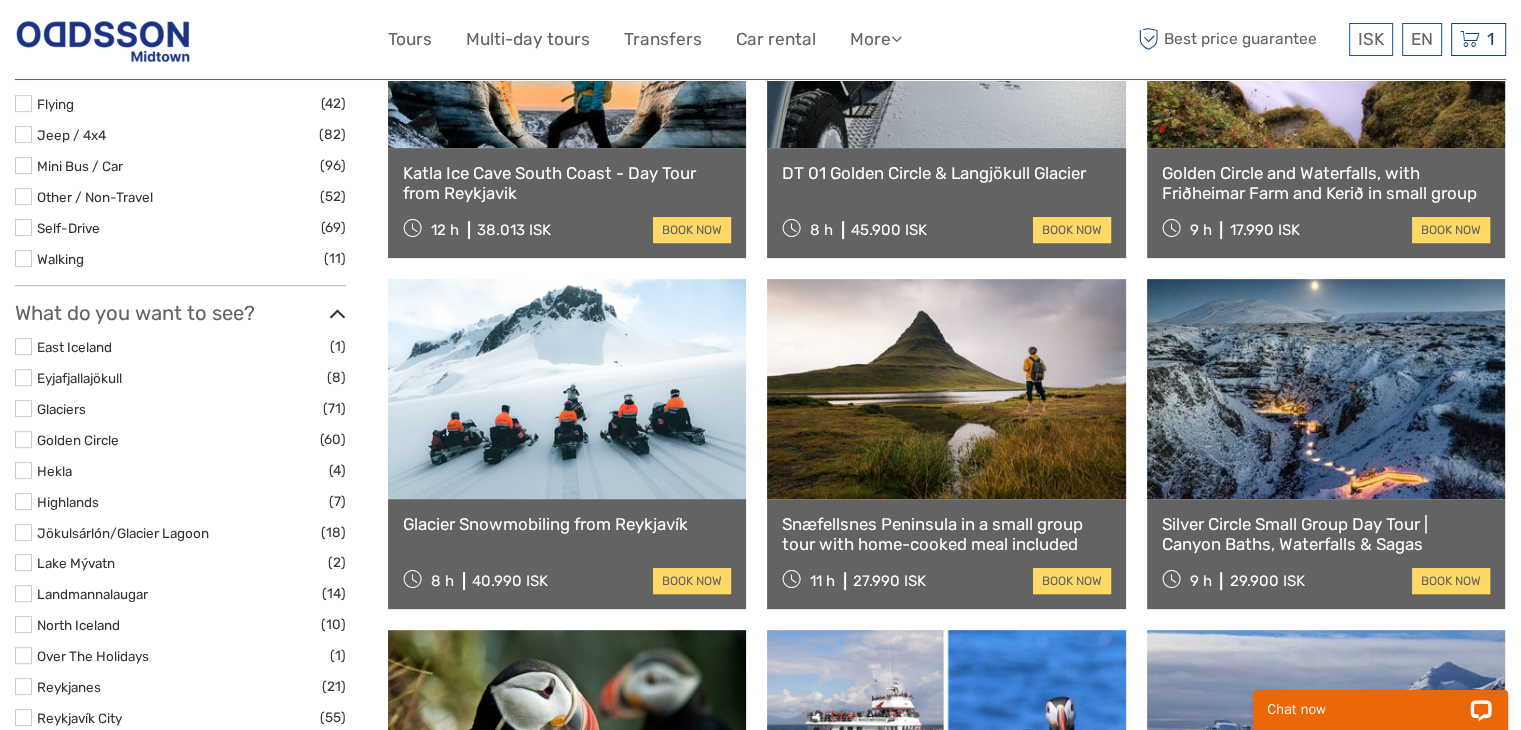 click at bounding box center (946, 389) 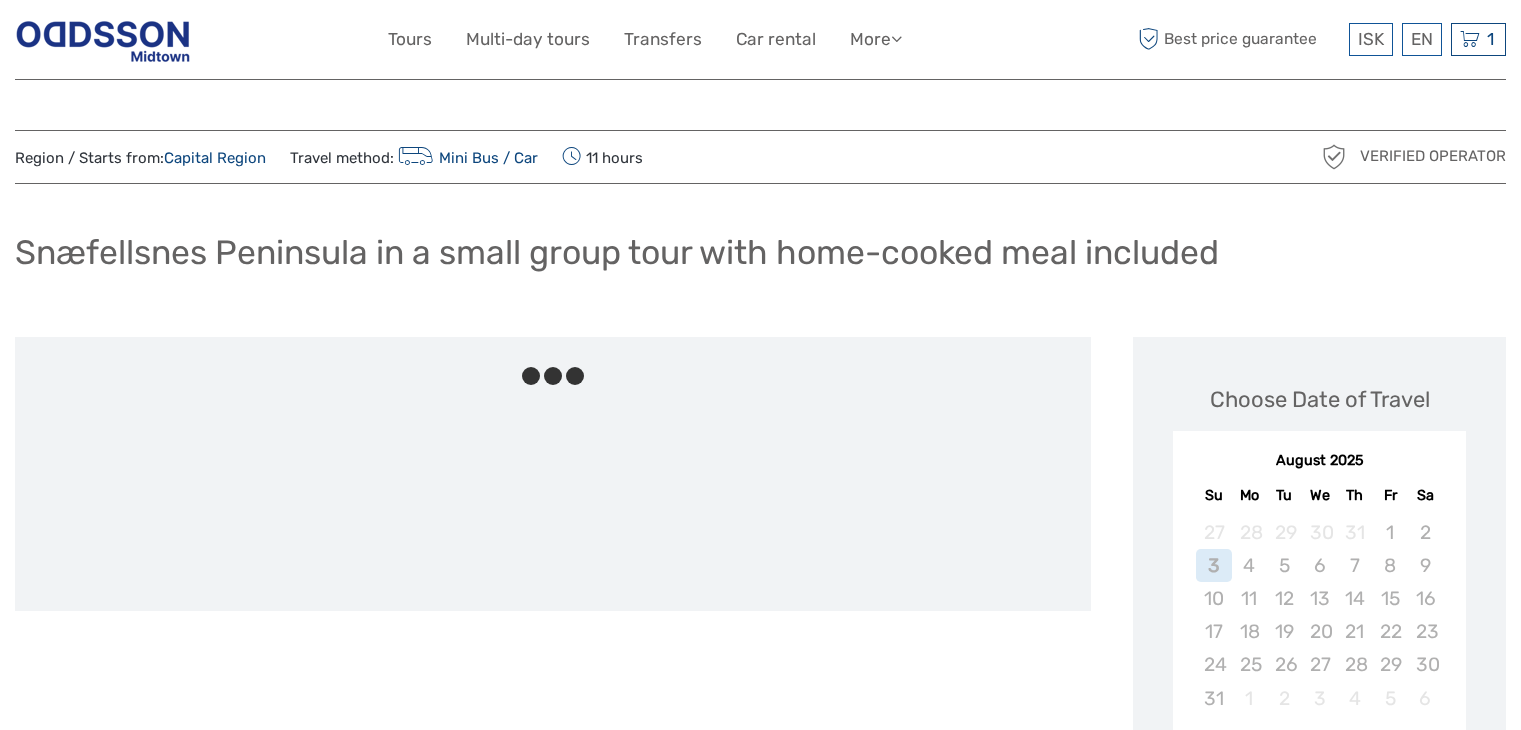 scroll, scrollTop: 0, scrollLeft: 0, axis: both 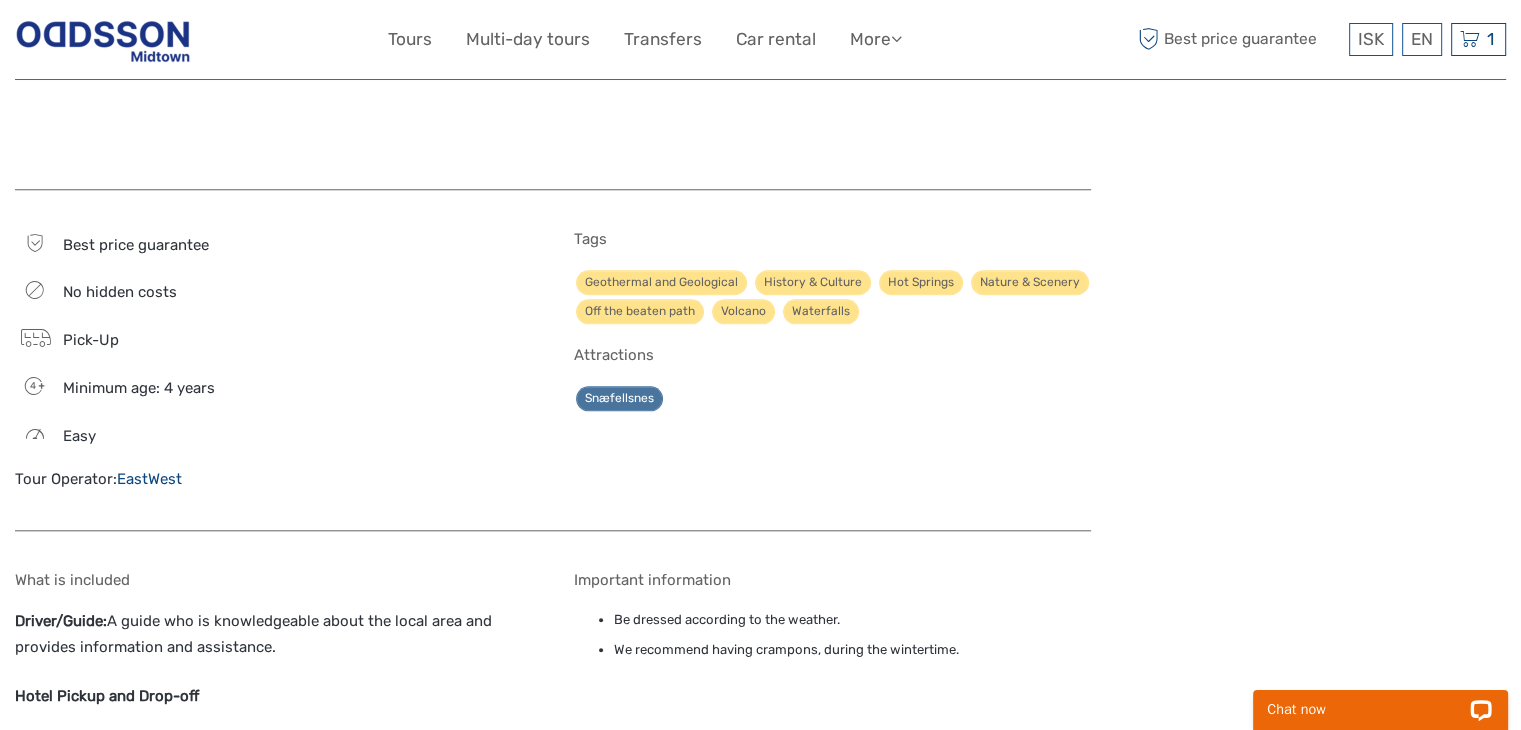 click on "Snæfellsnes" at bounding box center [619, 398] 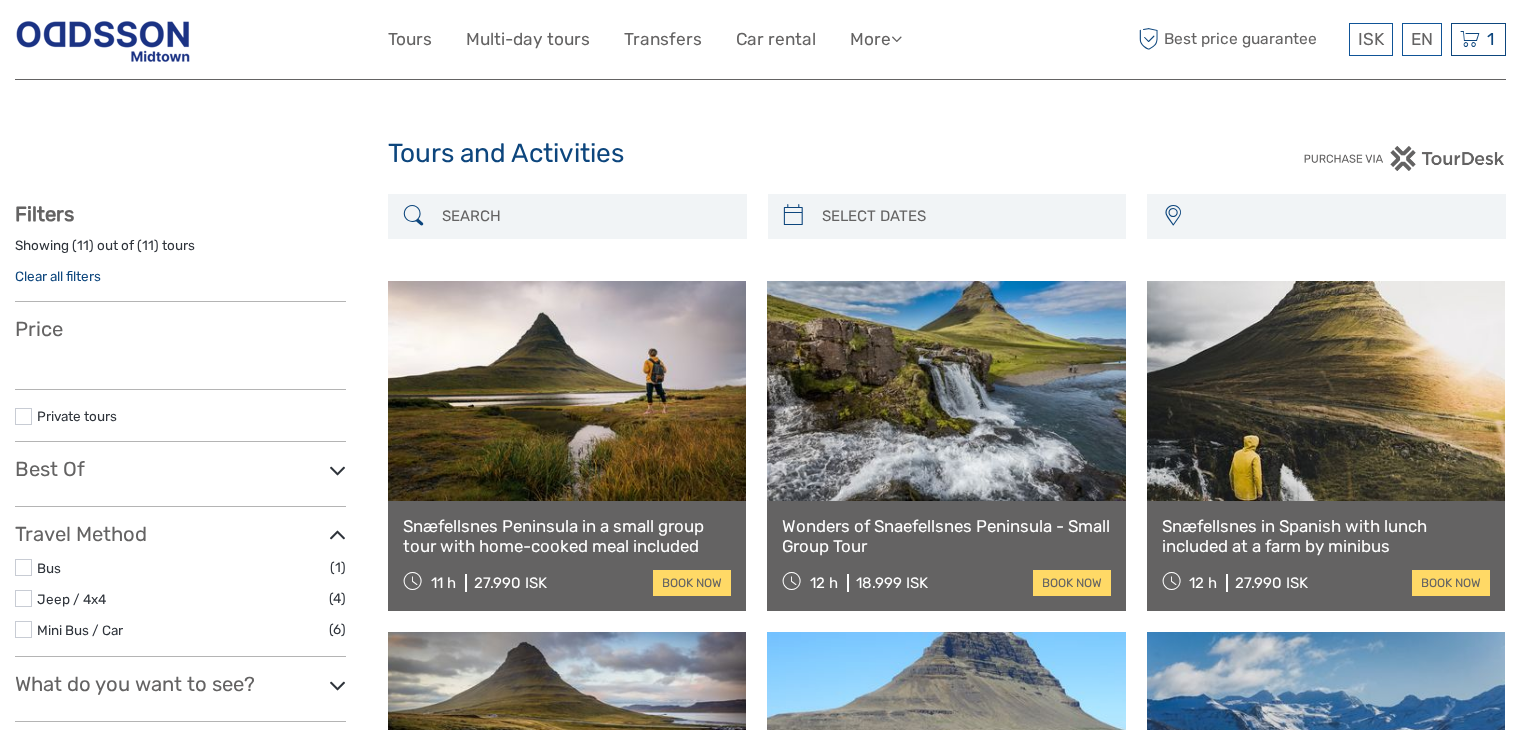 select 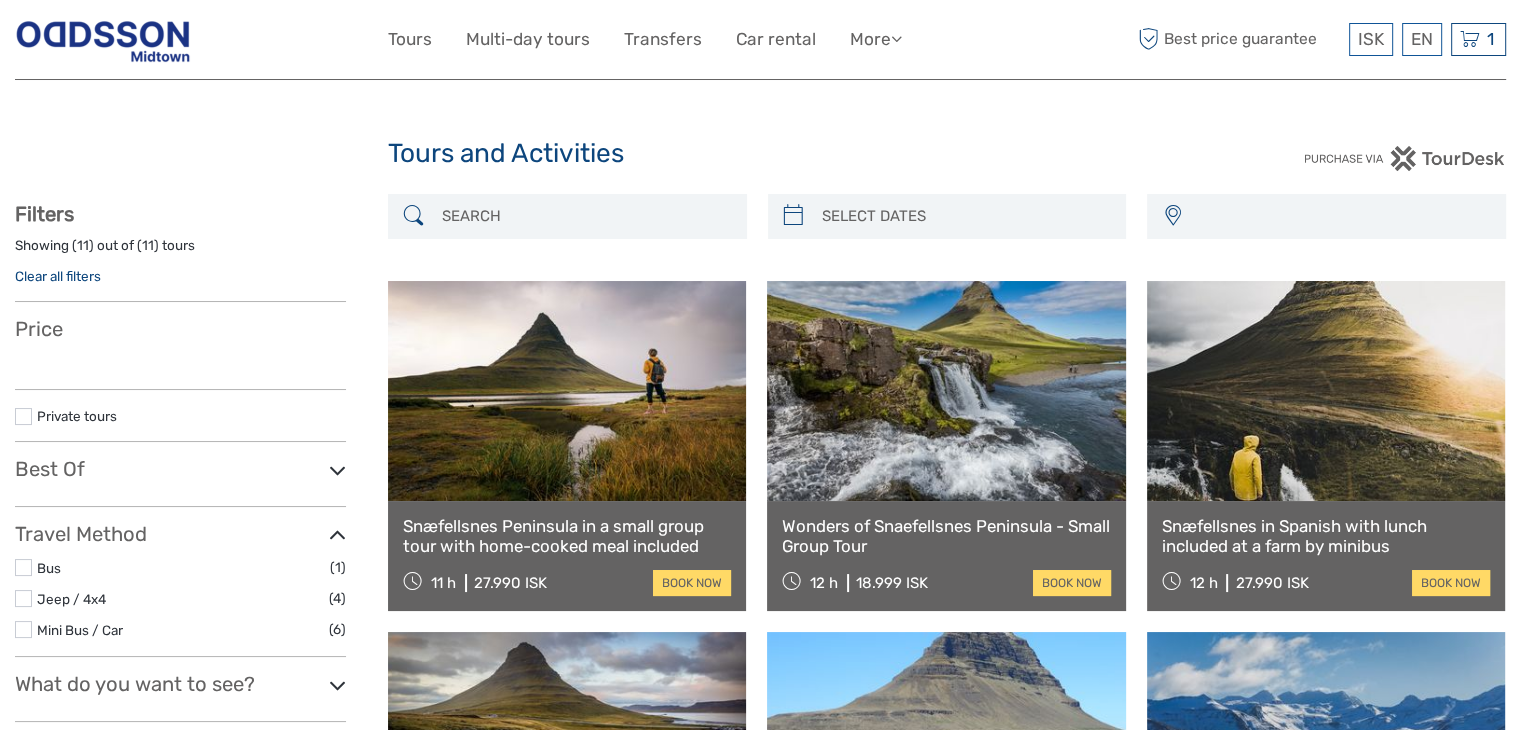 select 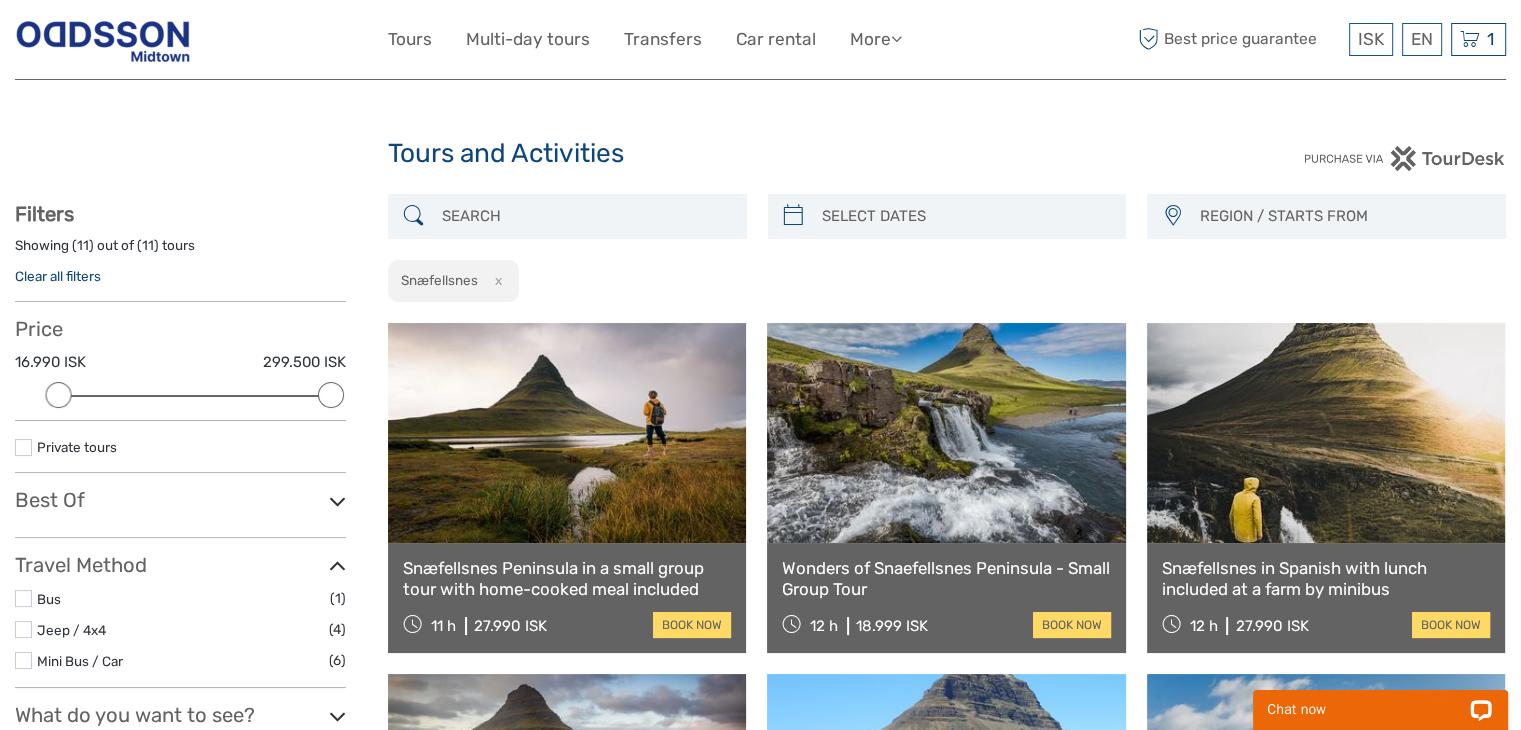 scroll, scrollTop: 0, scrollLeft: 0, axis: both 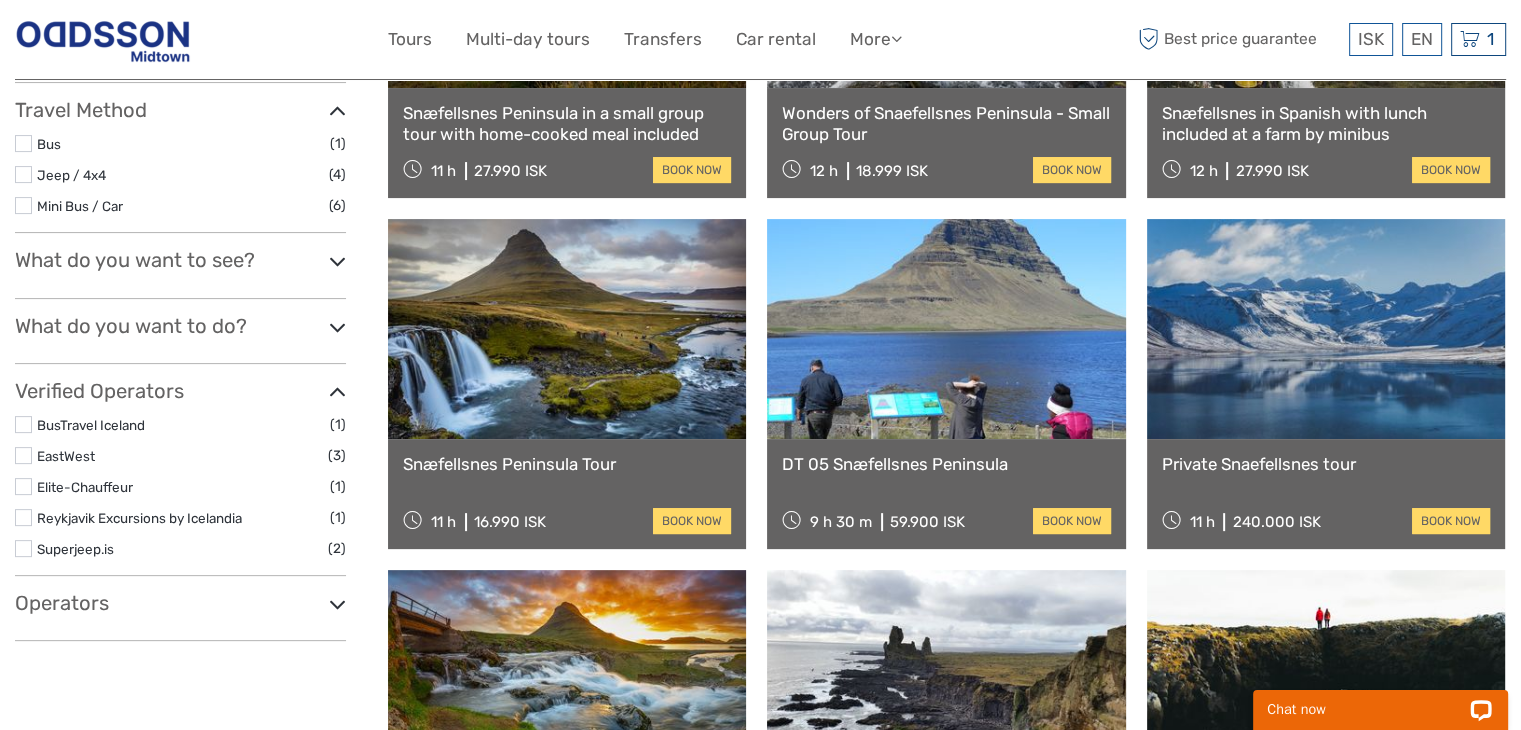 click at bounding box center (946, 329) 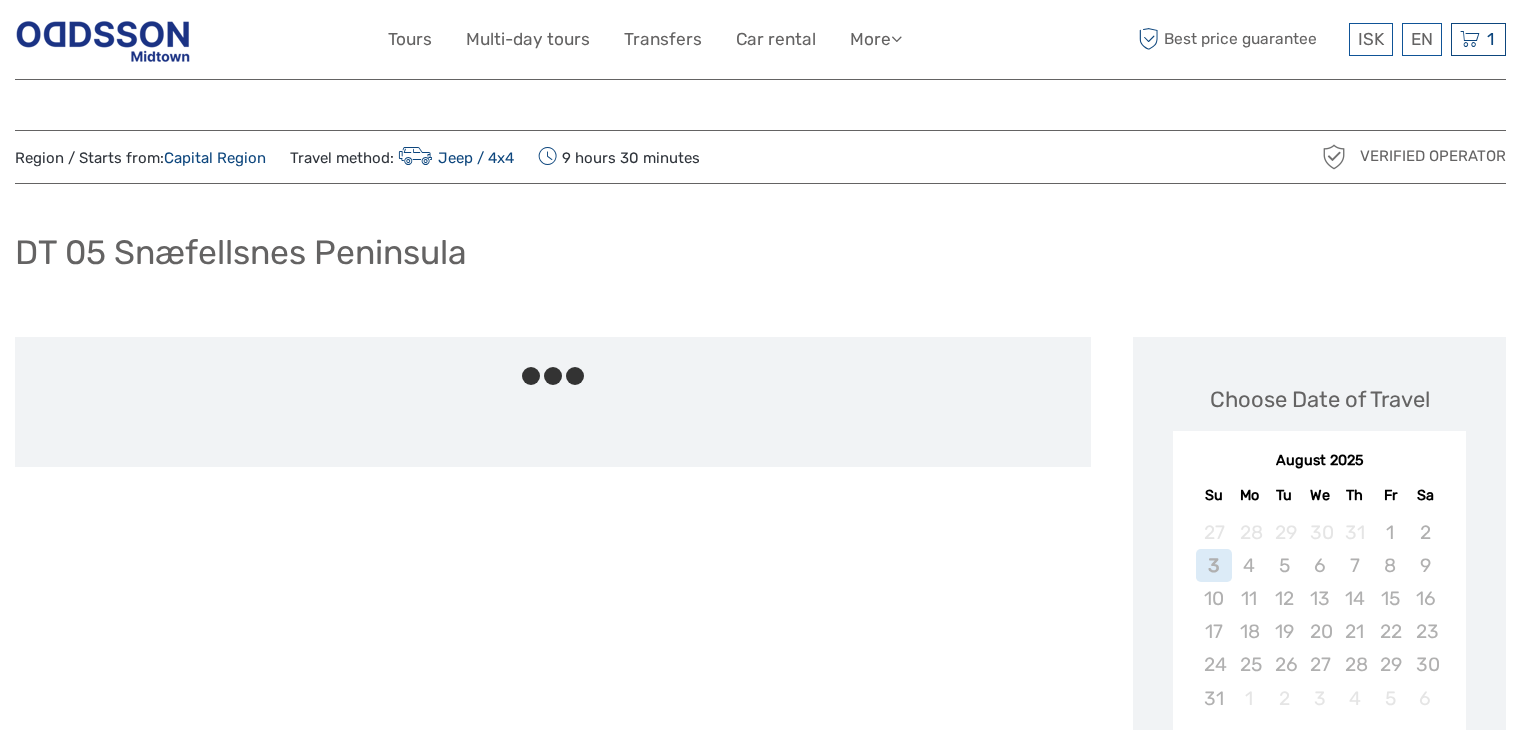 scroll, scrollTop: 0, scrollLeft: 0, axis: both 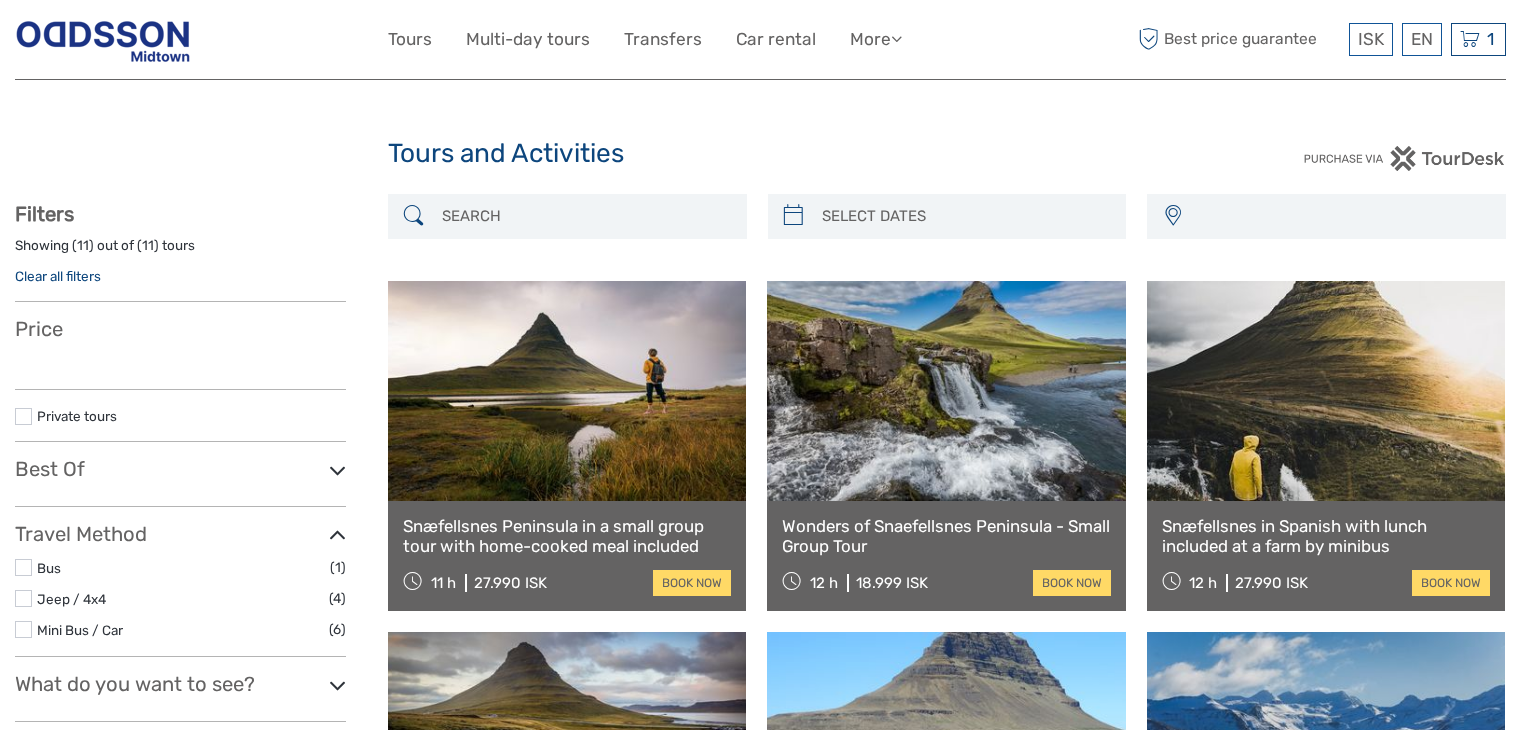 select 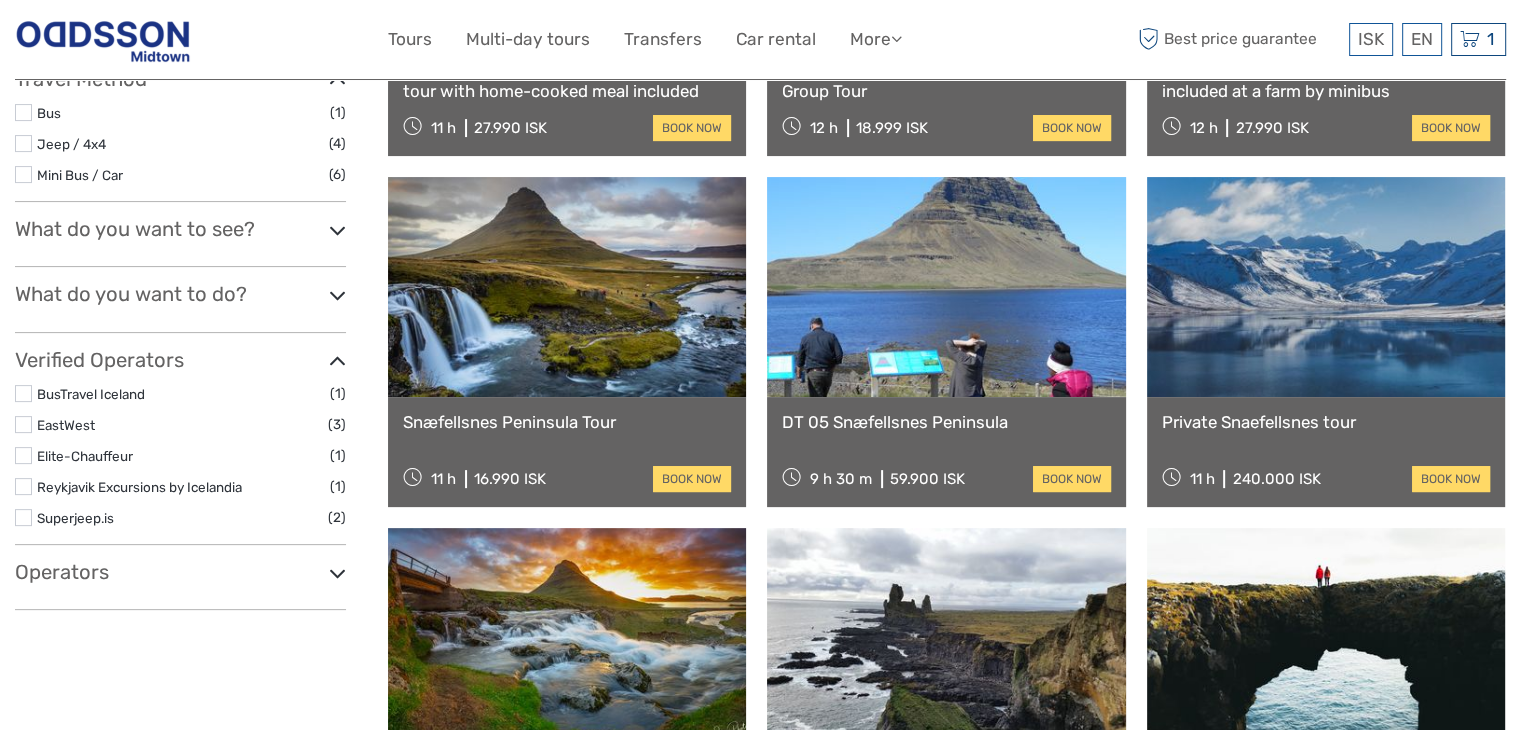 select 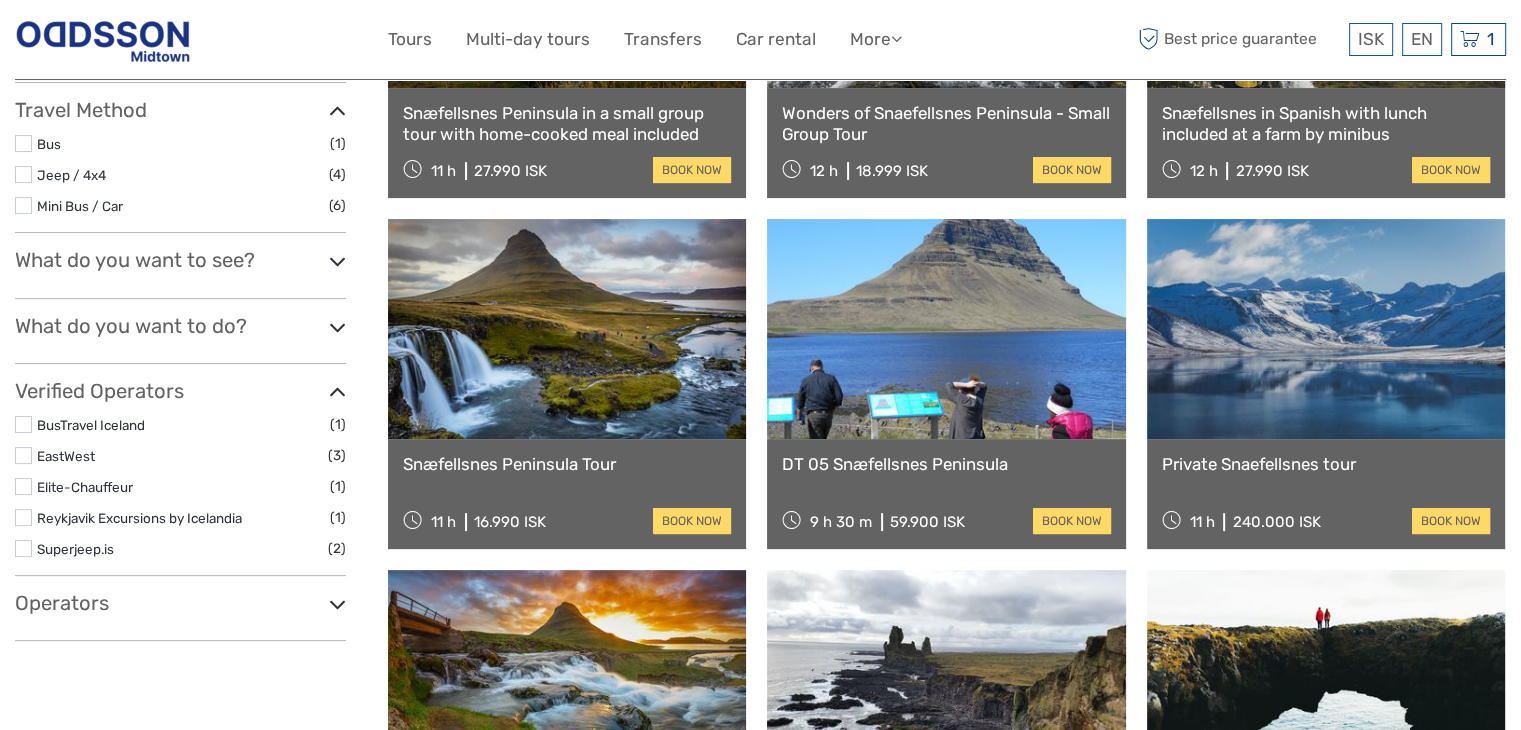 scroll, scrollTop: 0, scrollLeft: 0, axis: both 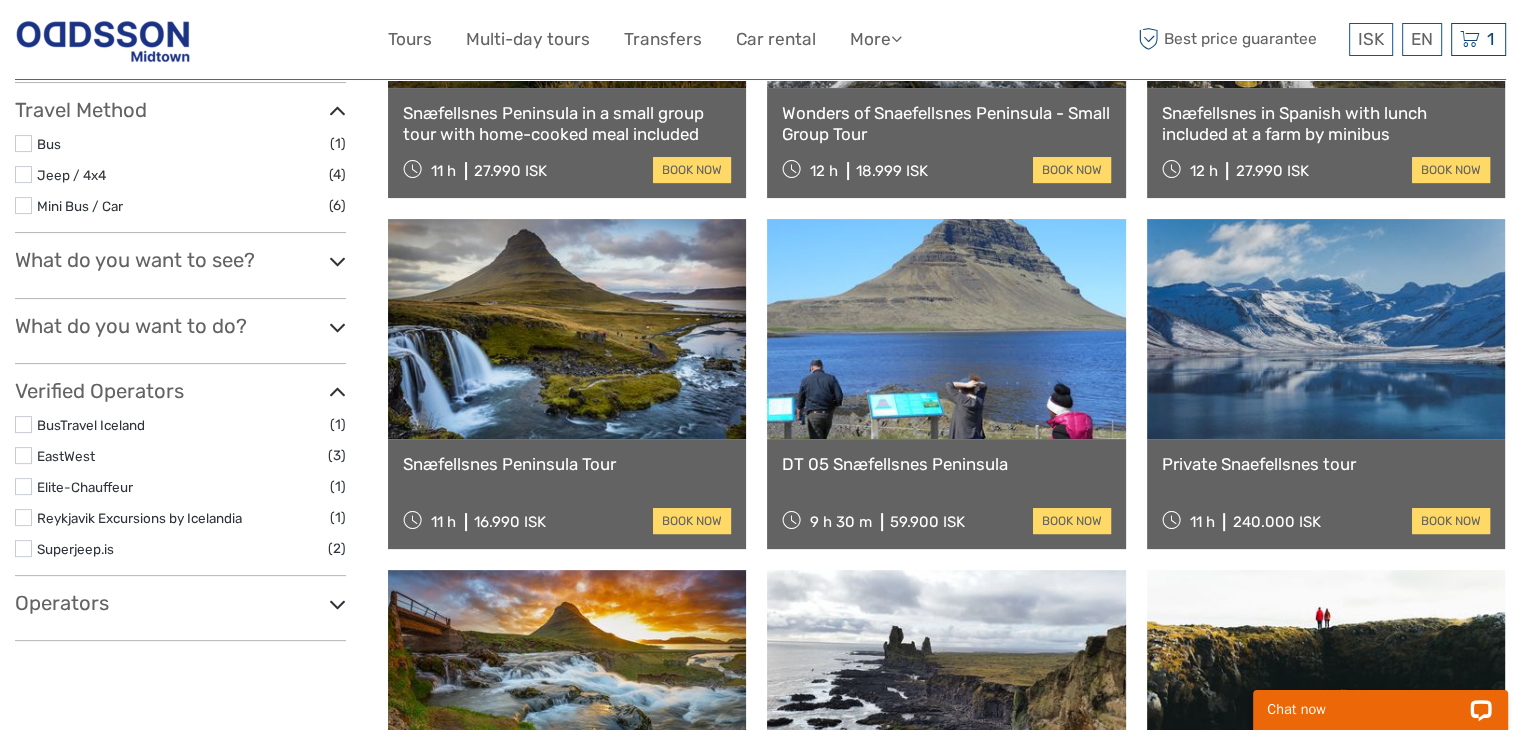 click at bounding box center (567, 329) 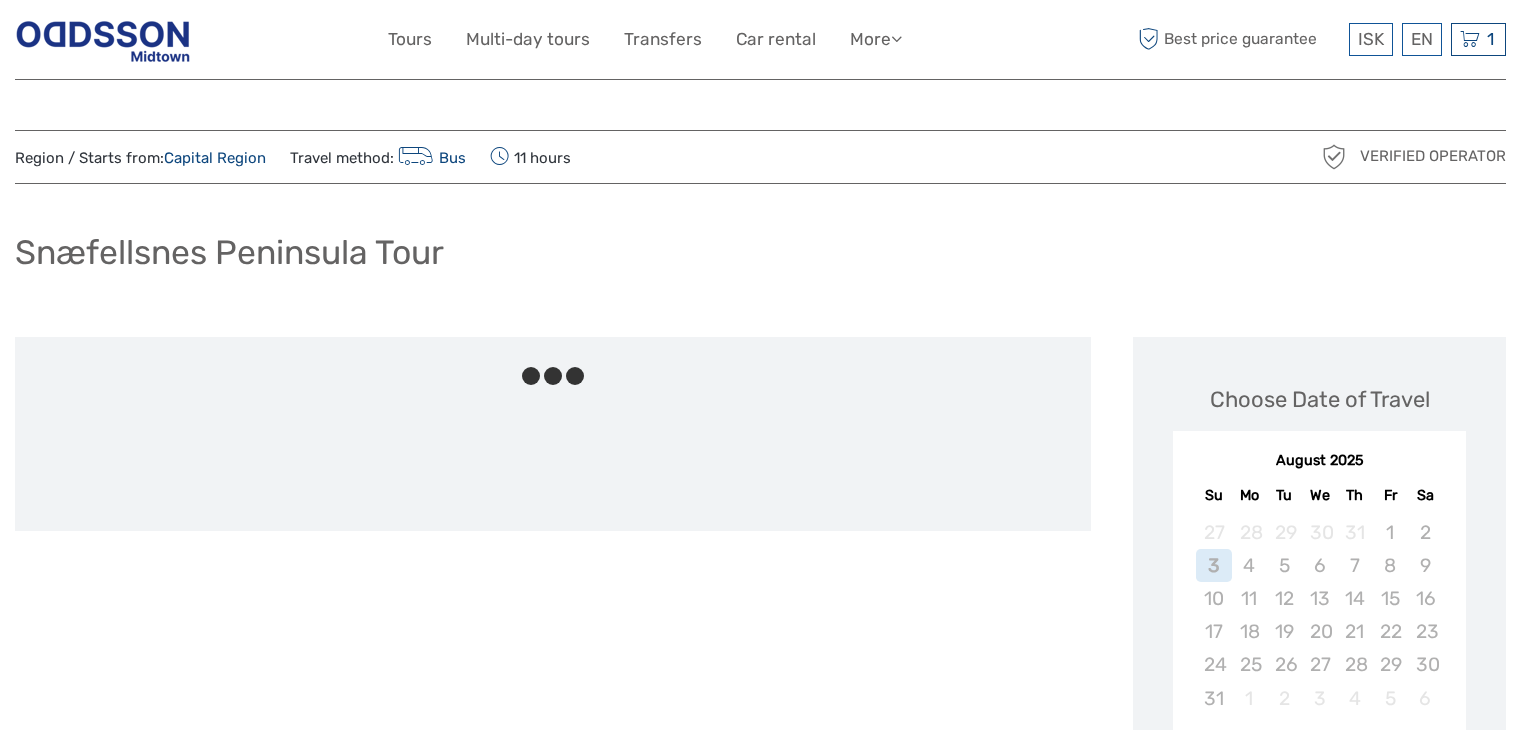 scroll, scrollTop: 0, scrollLeft: 0, axis: both 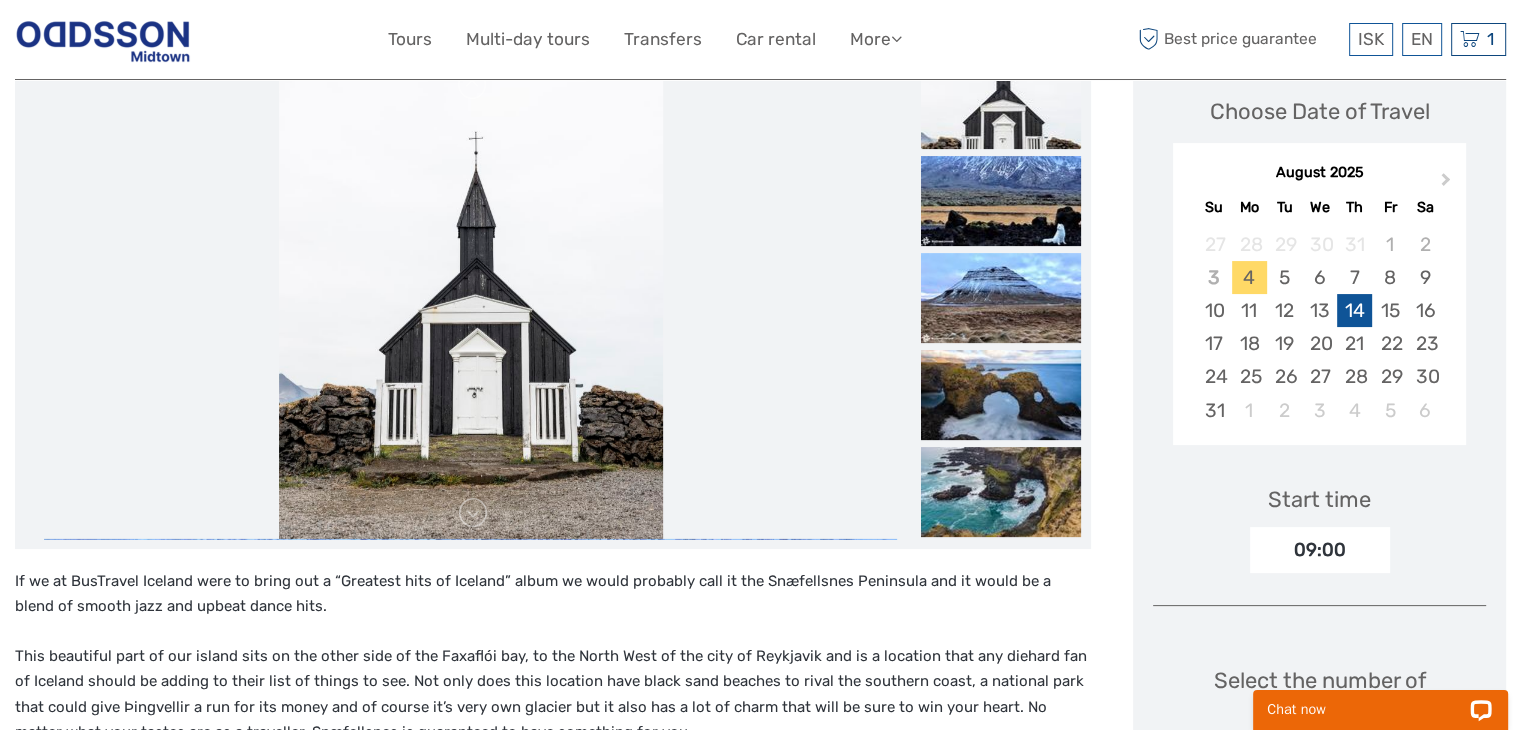 click on "14" at bounding box center (1354, 310) 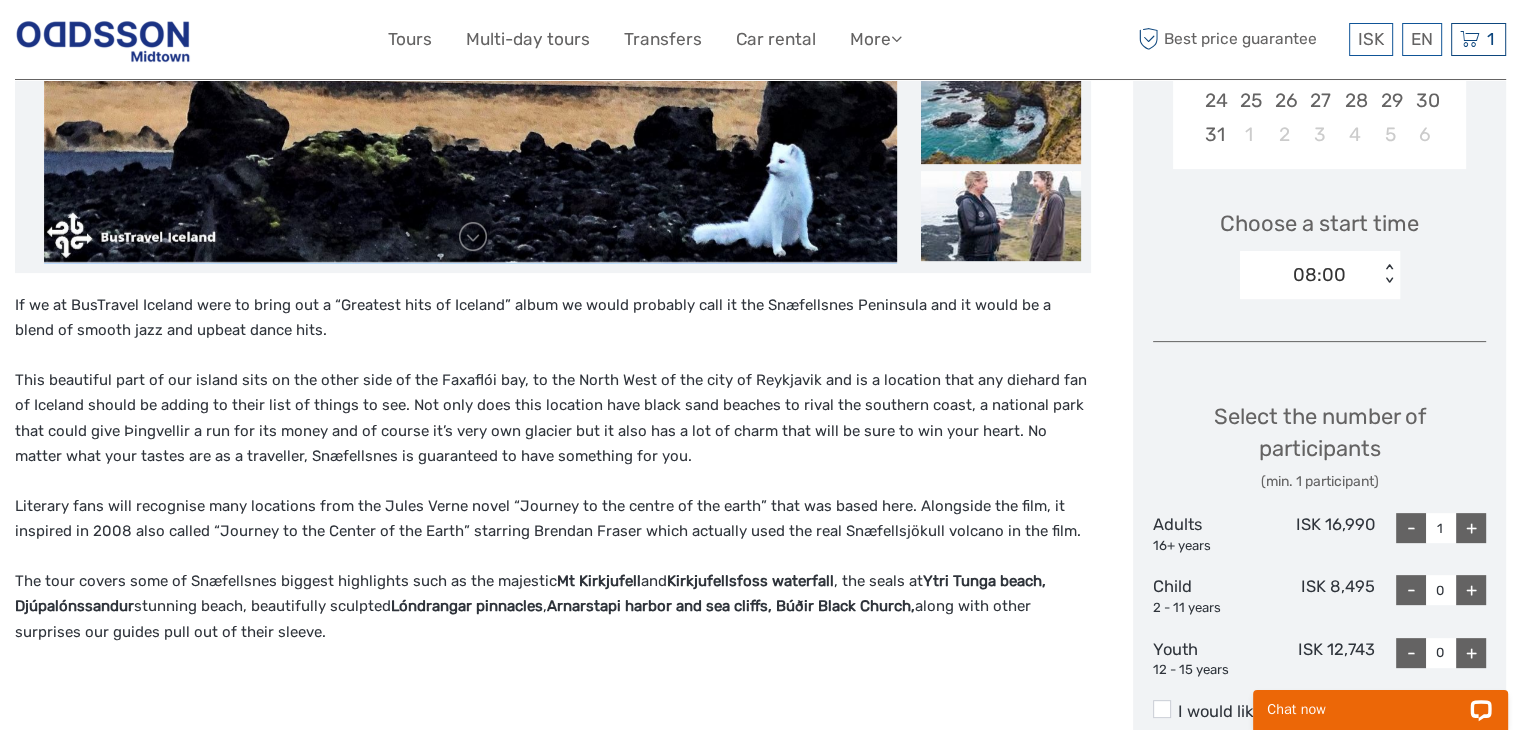 scroll, scrollTop: 674, scrollLeft: 0, axis: vertical 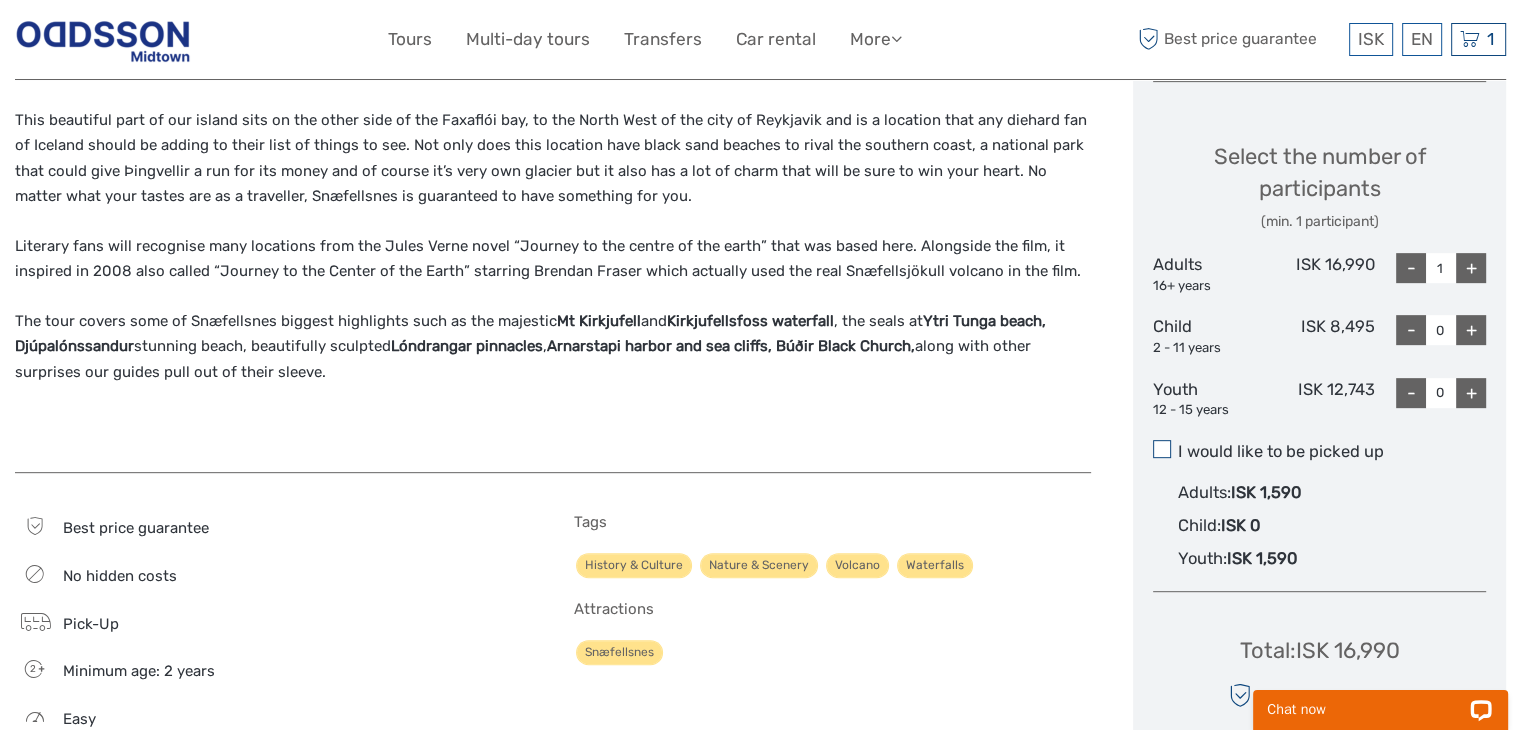 click at bounding box center [1162, 449] 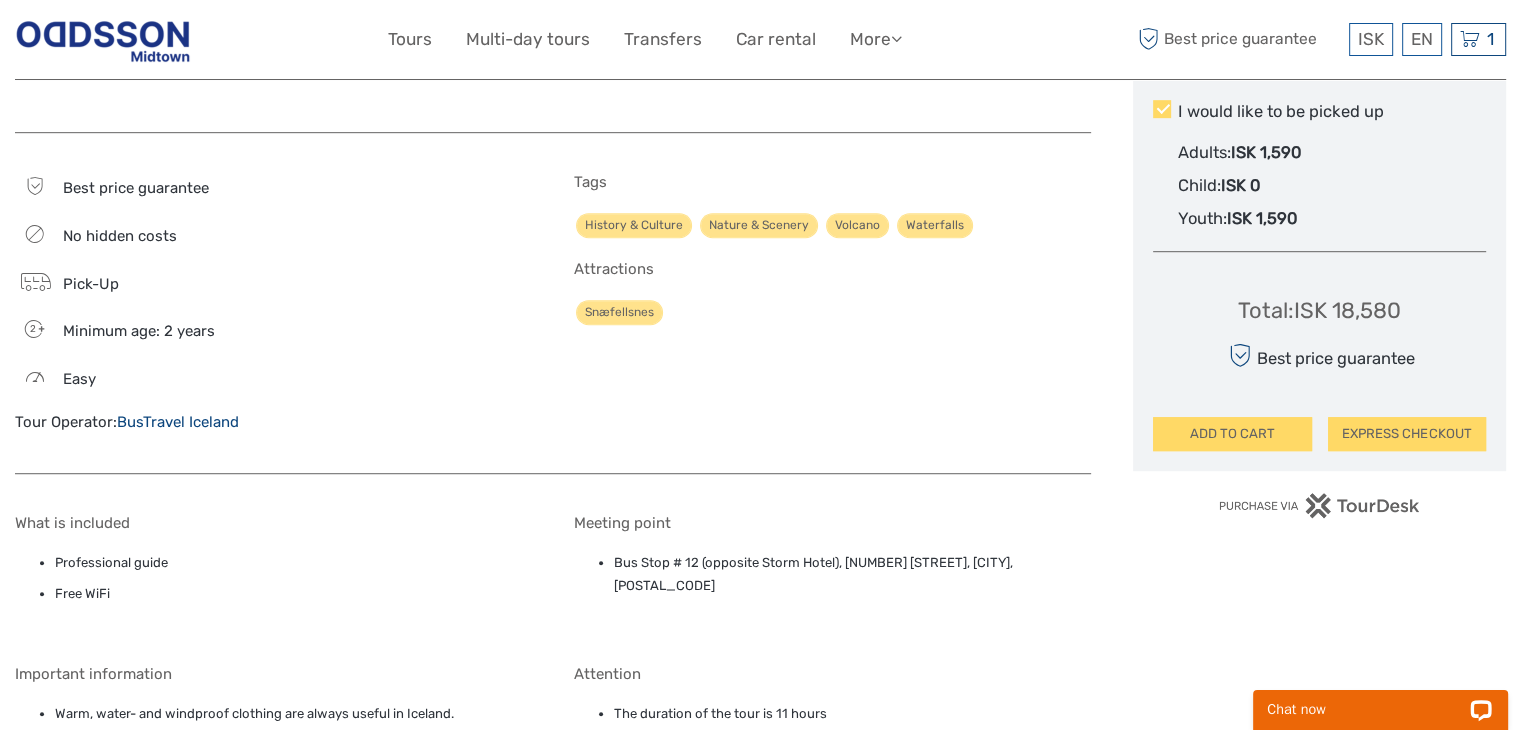 scroll, scrollTop: 1189, scrollLeft: 0, axis: vertical 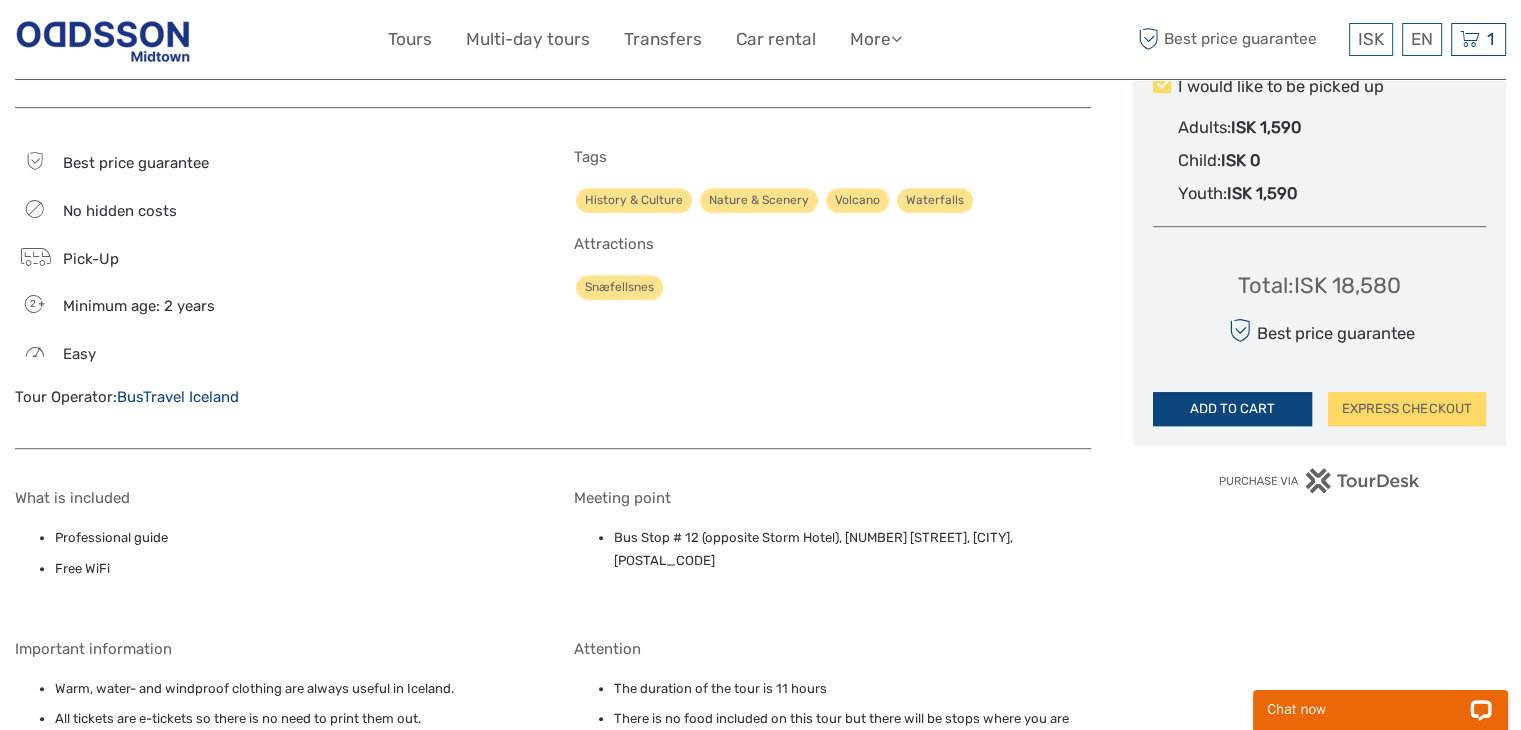 click on "ADD TO CART" at bounding box center (1232, 409) 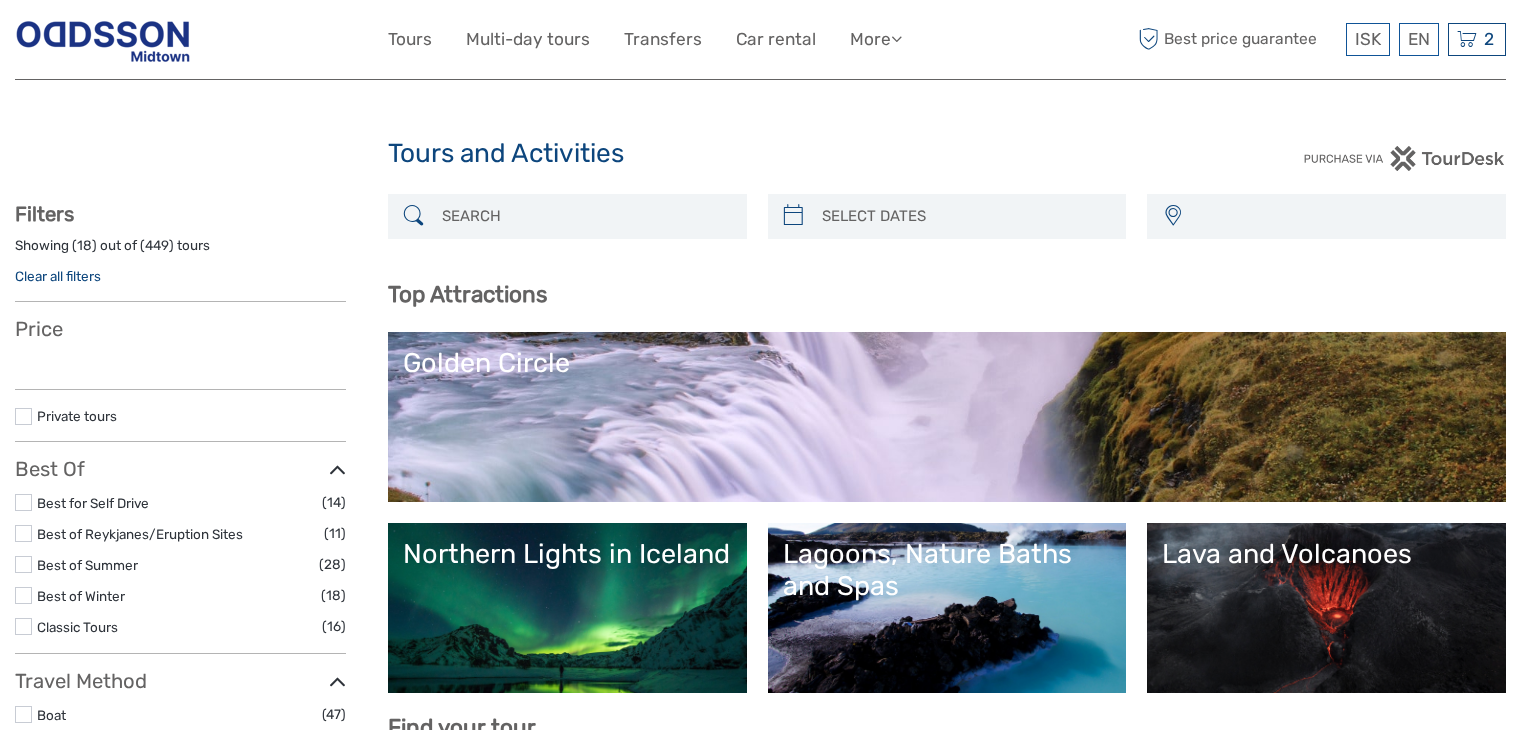 select 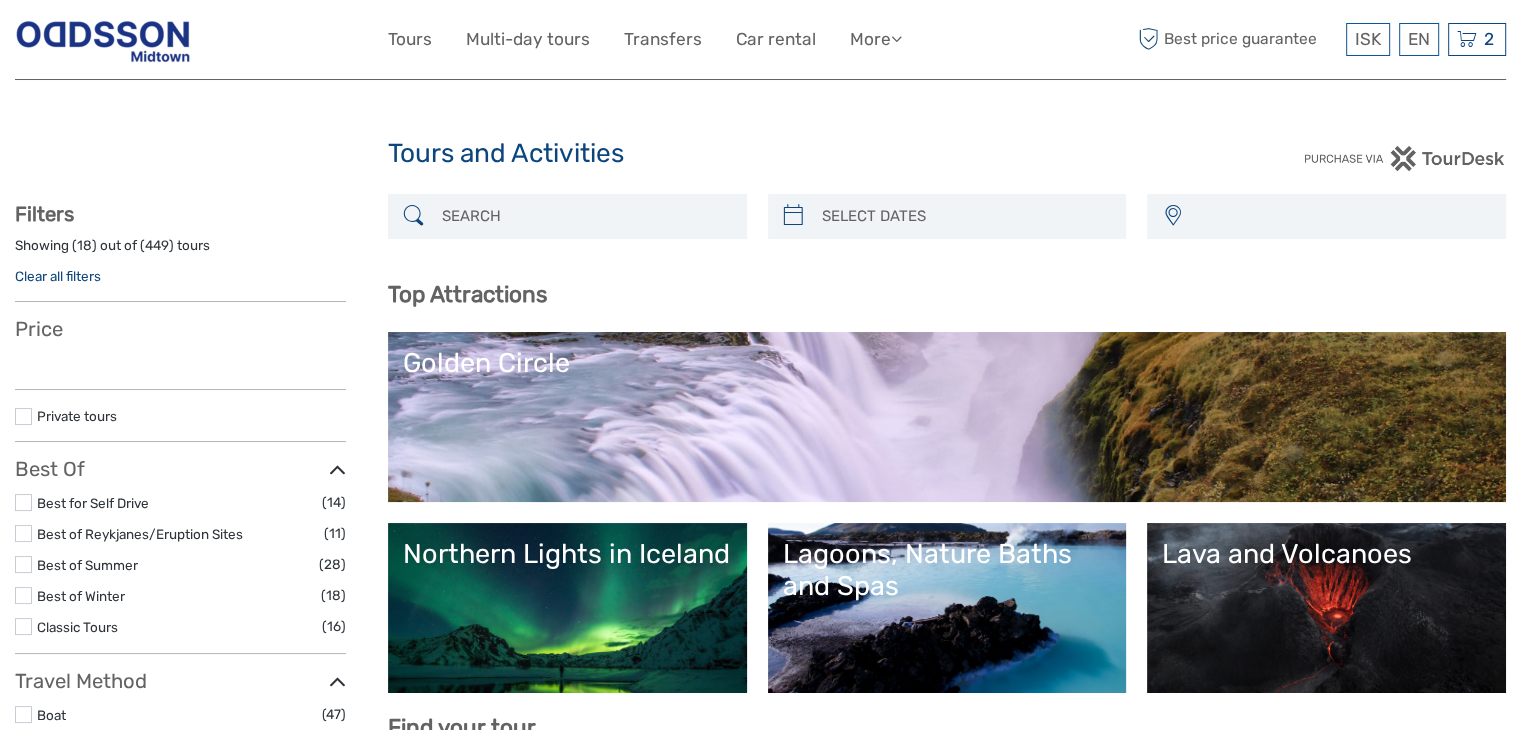 scroll, scrollTop: 0, scrollLeft: 0, axis: both 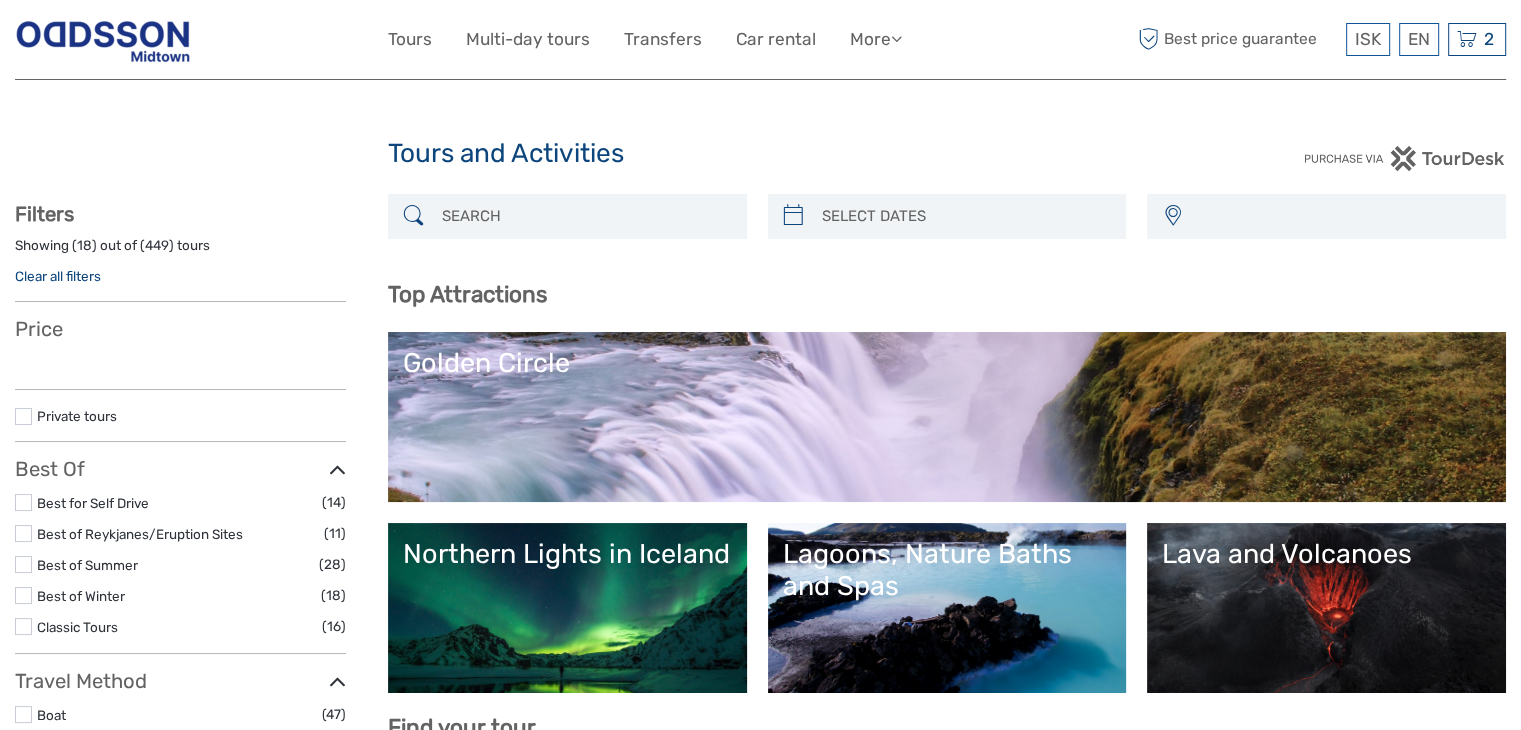 select 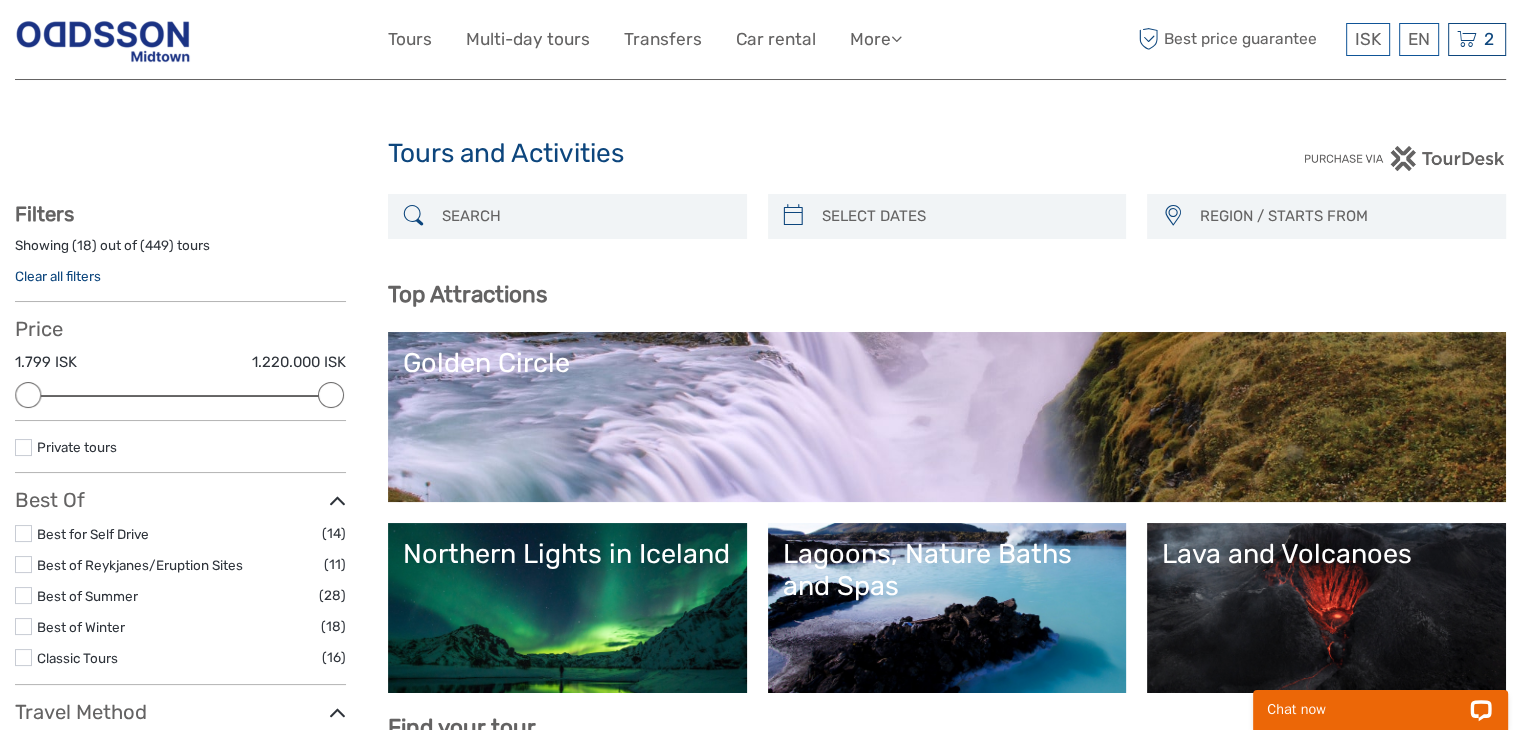 scroll, scrollTop: 0, scrollLeft: 0, axis: both 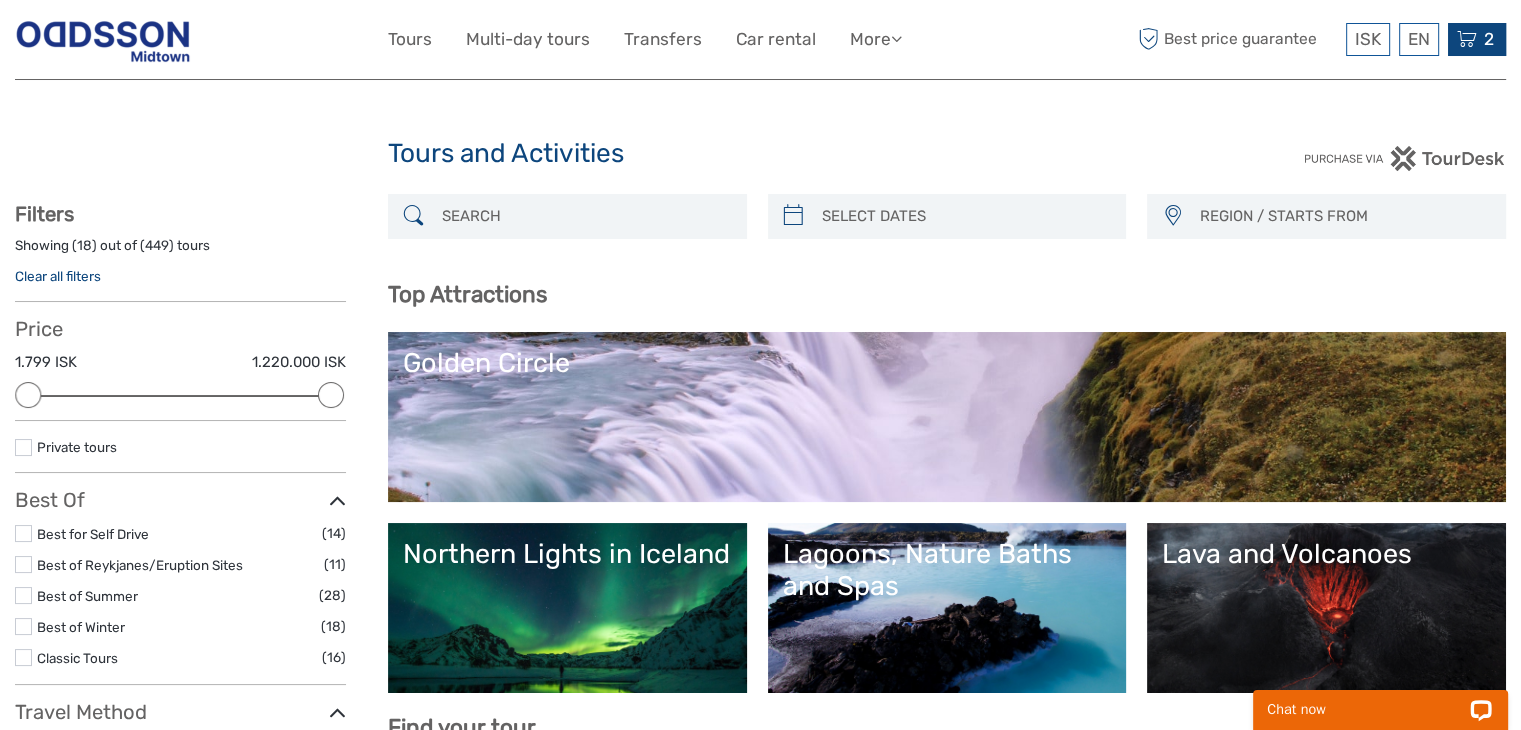 click at bounding box center (1467, 39) 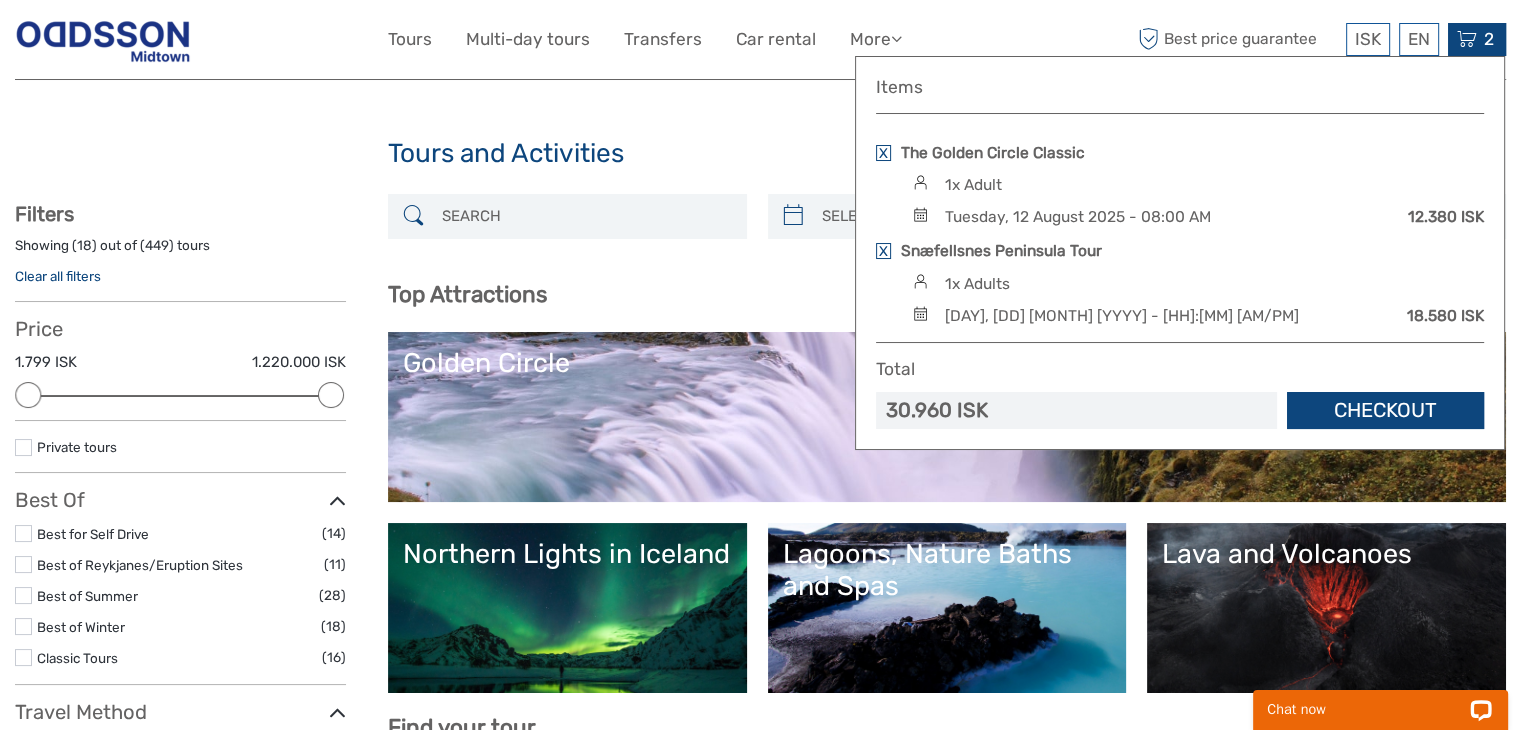 click on "Checkout" at bounding box center (1385, 410) 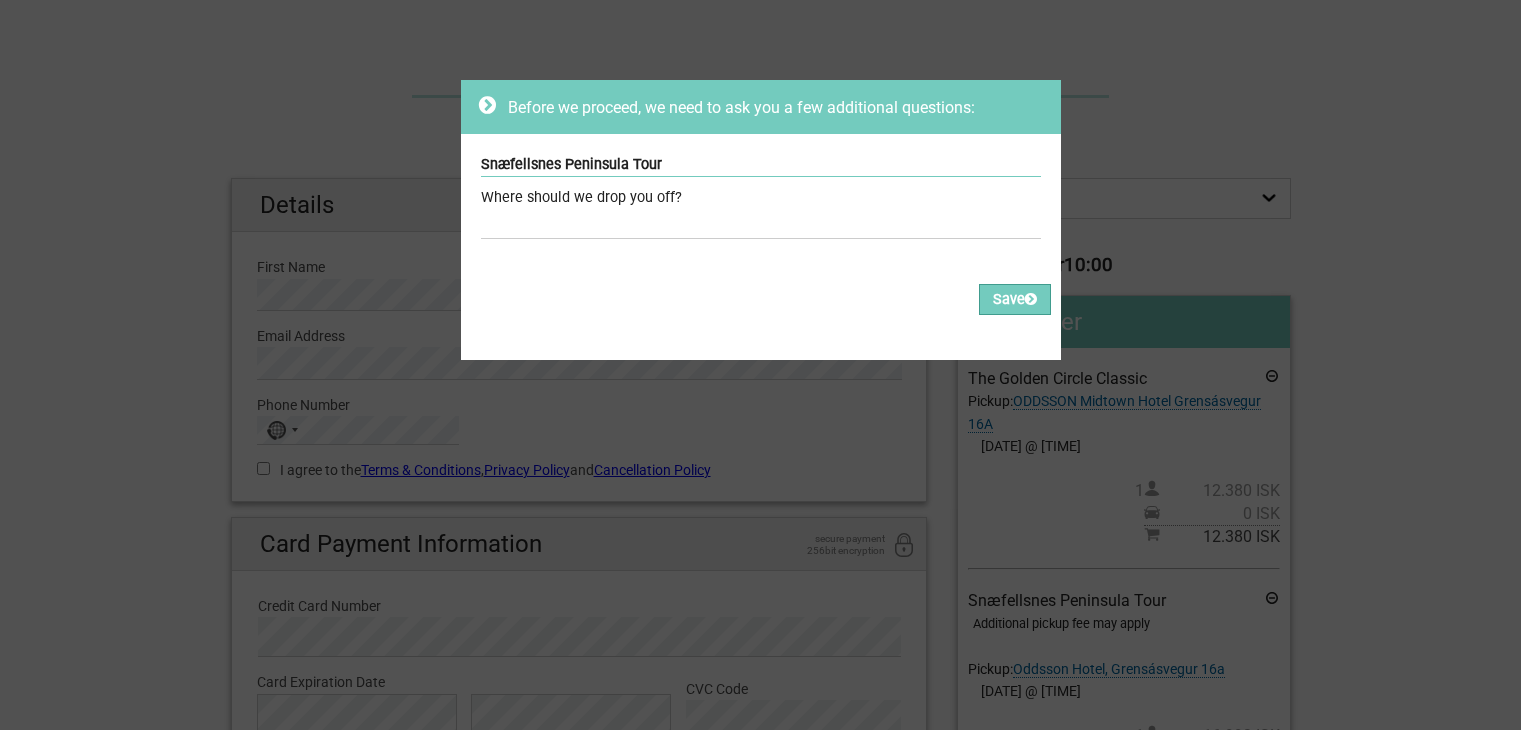 scroll, scrollTop: 0, scrollLeft: 0, axis: both 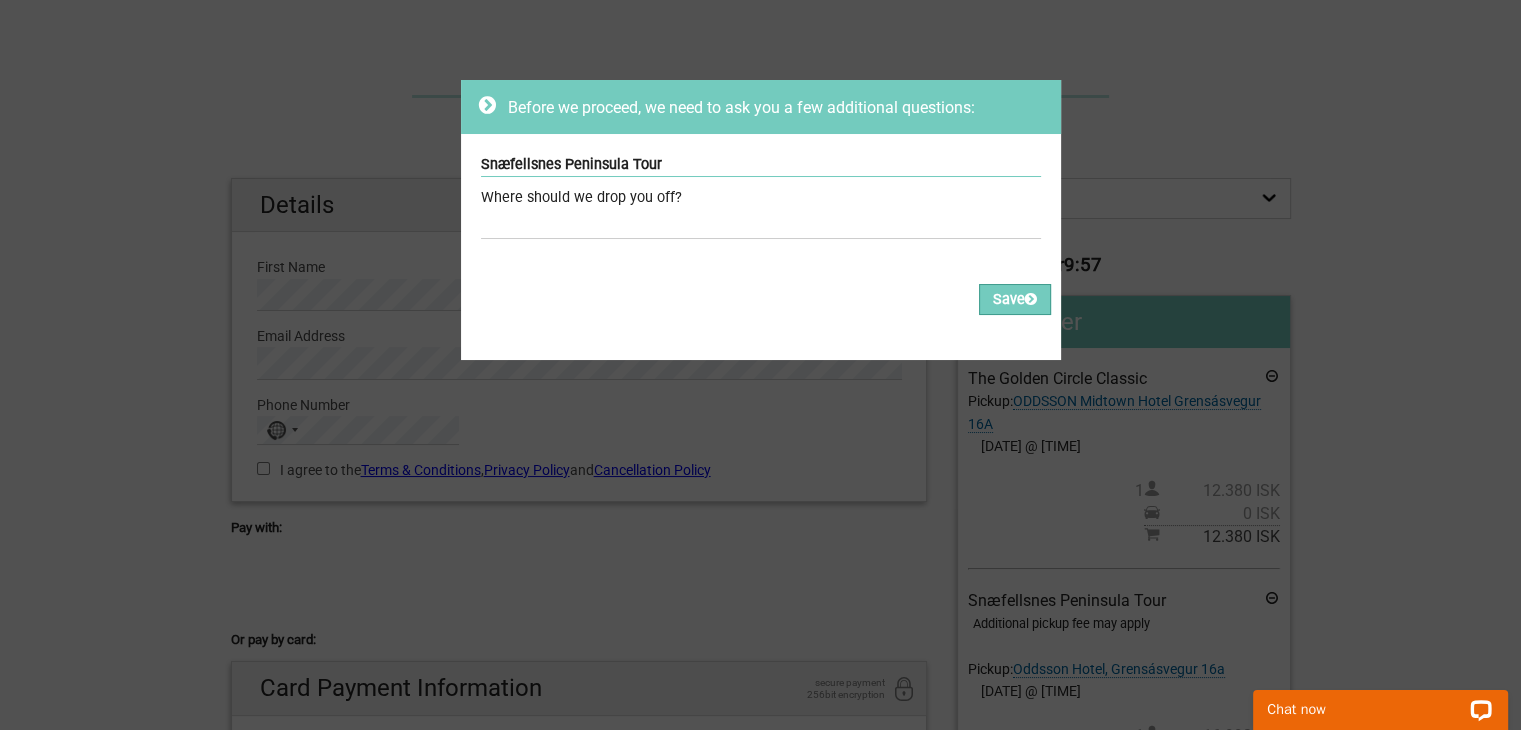 click on "Where should we drop you off?" at bounding box center [761, 198] 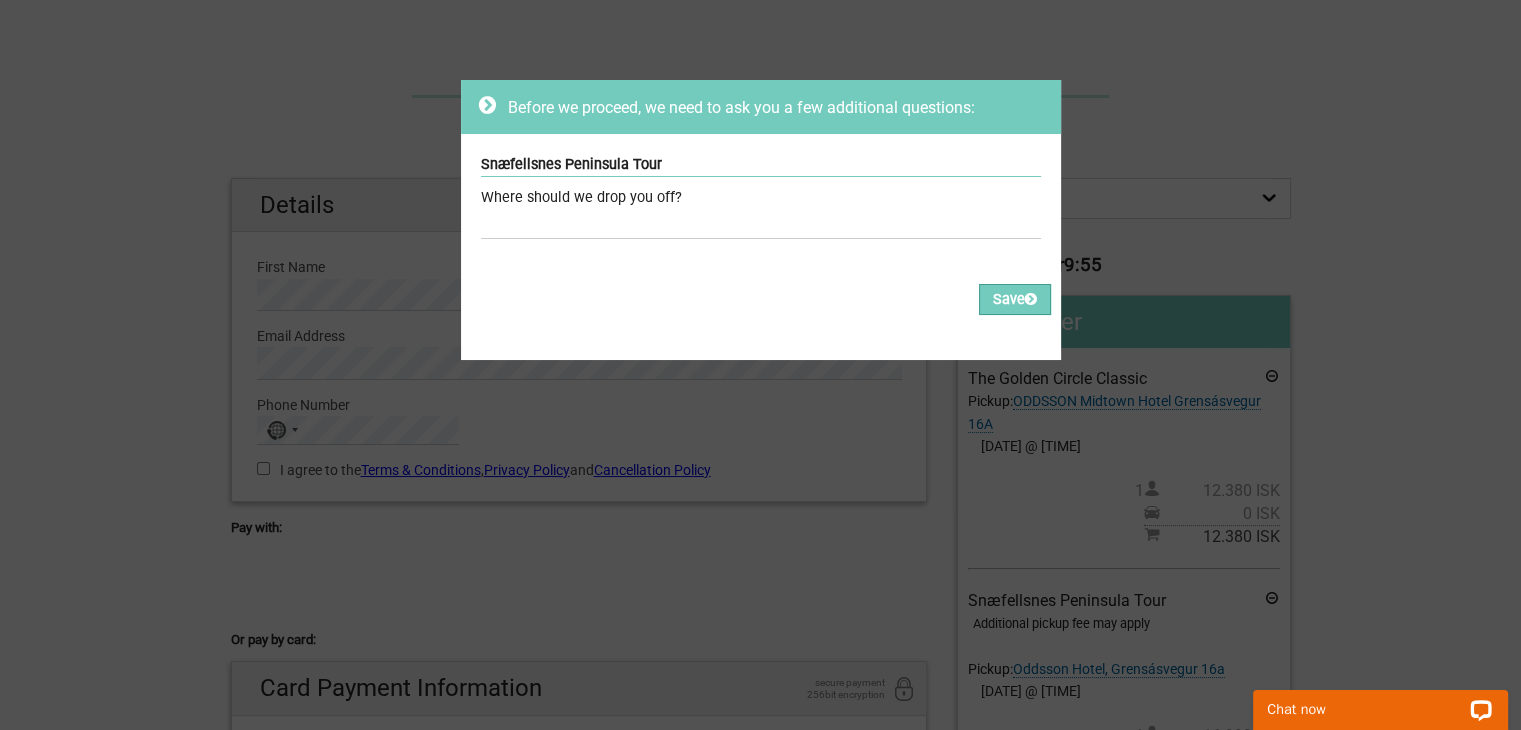 click on "Where should we drop you off?" at bounding box center [761, 198] 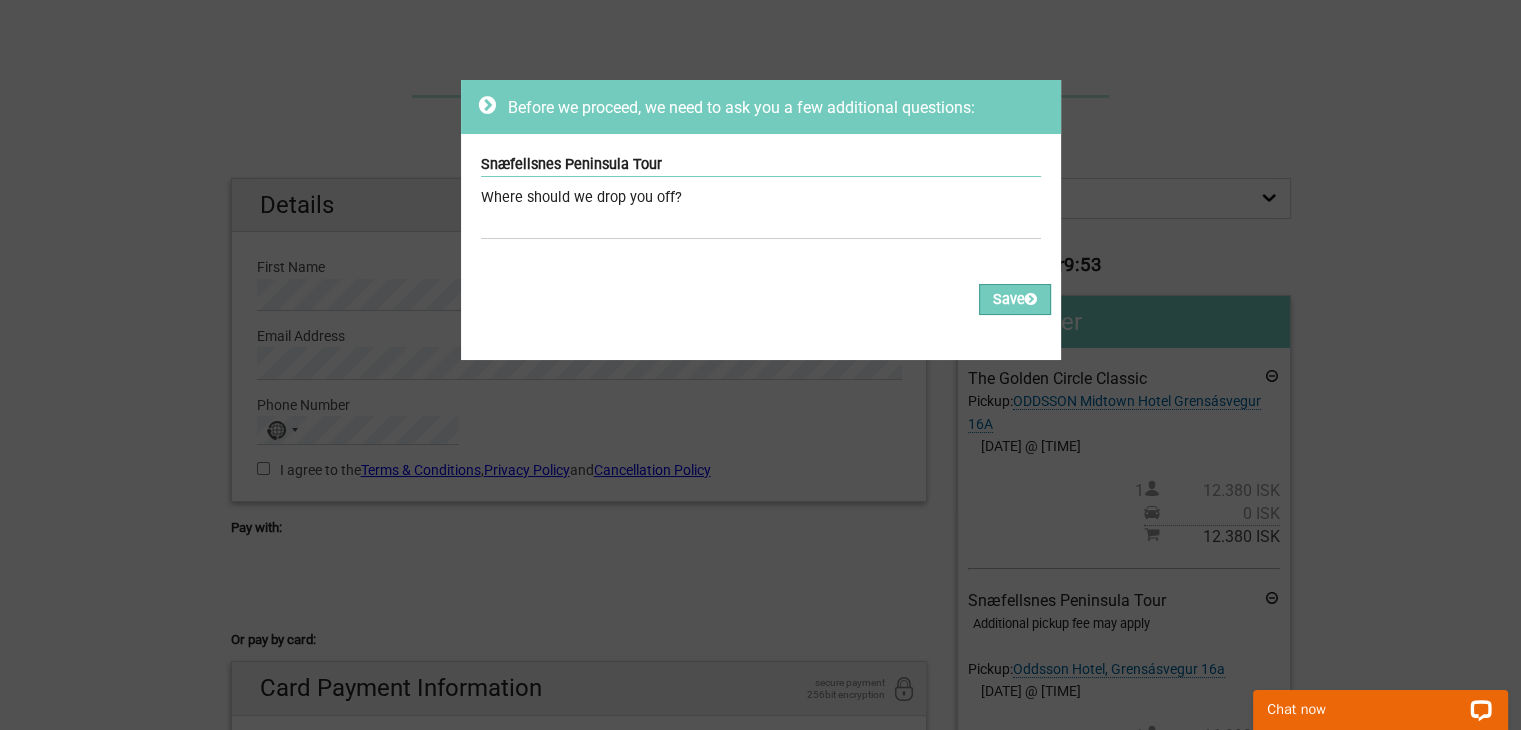 click on "Snæfellsnes Peninsula Tour" at bounding box center [761, 165] 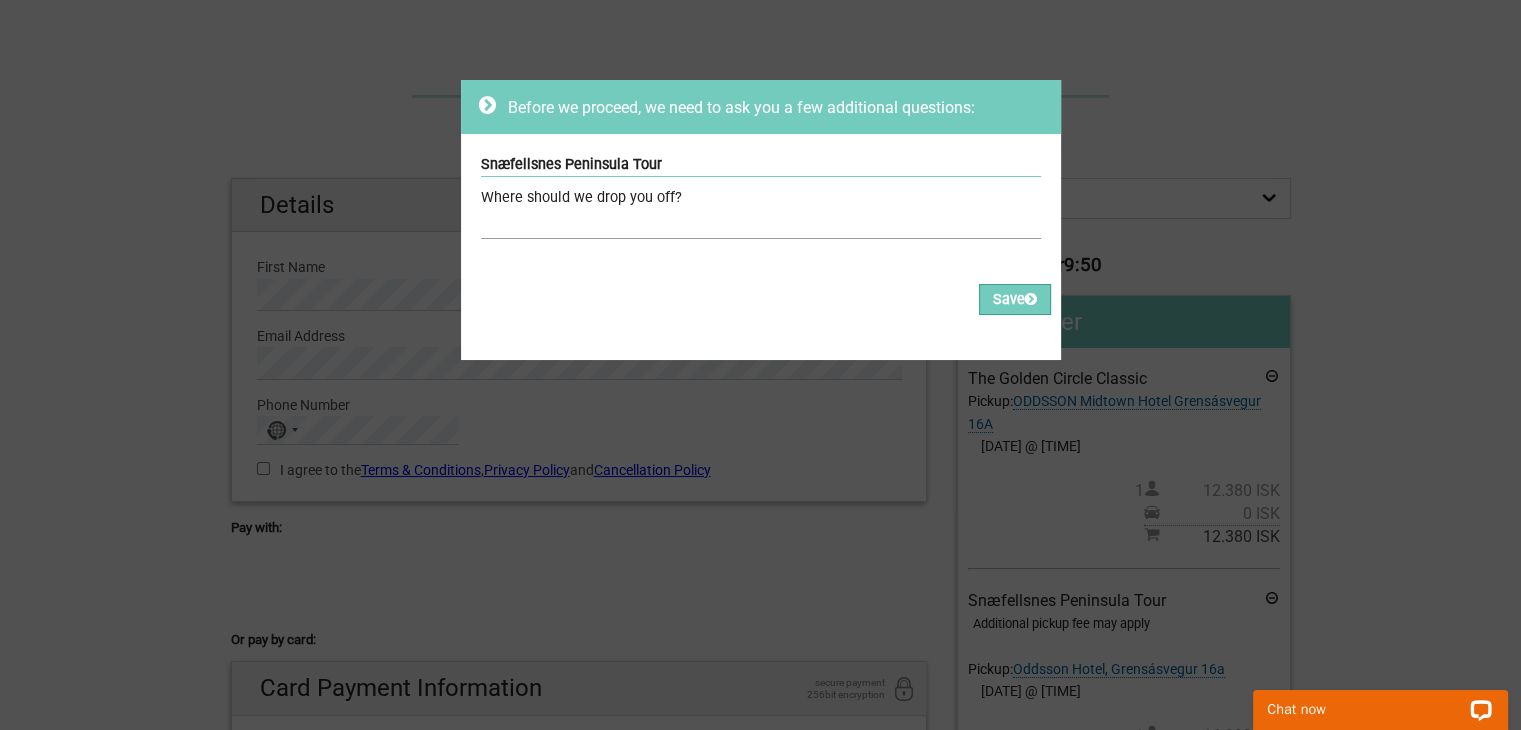 click at bounding box center [761, 224] 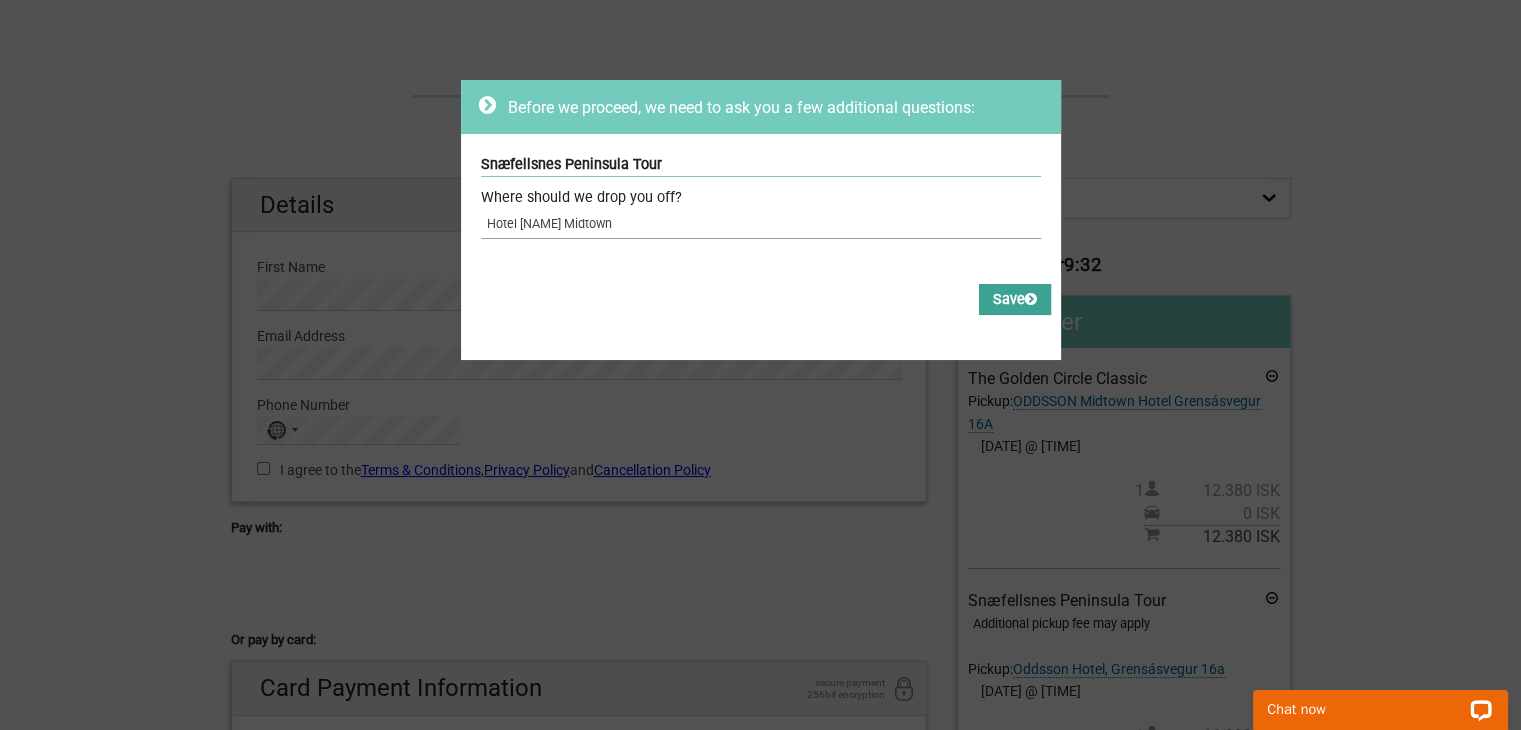 type on "Hotel Oddsson Midtown" 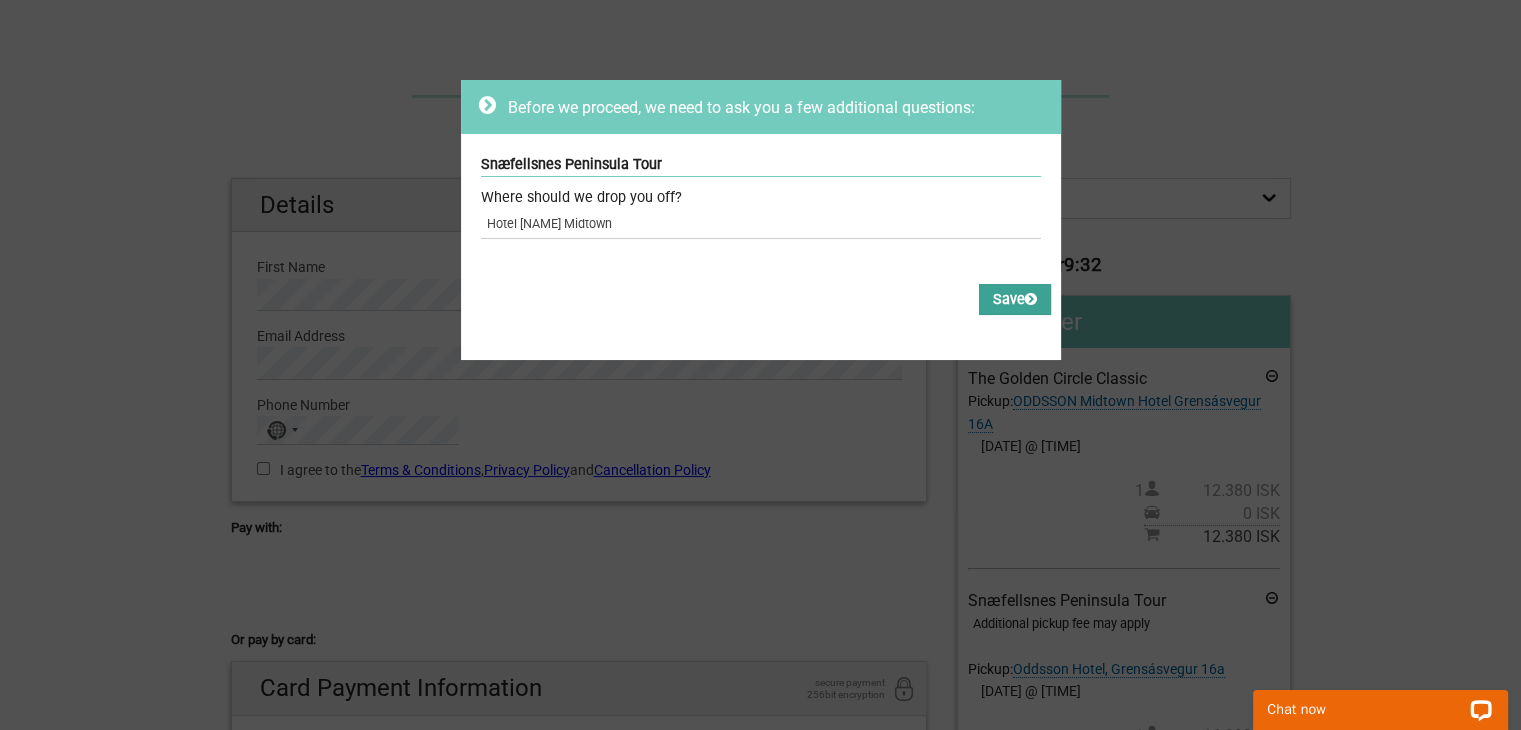 click on "Save" at bounding box center [1015, 299] 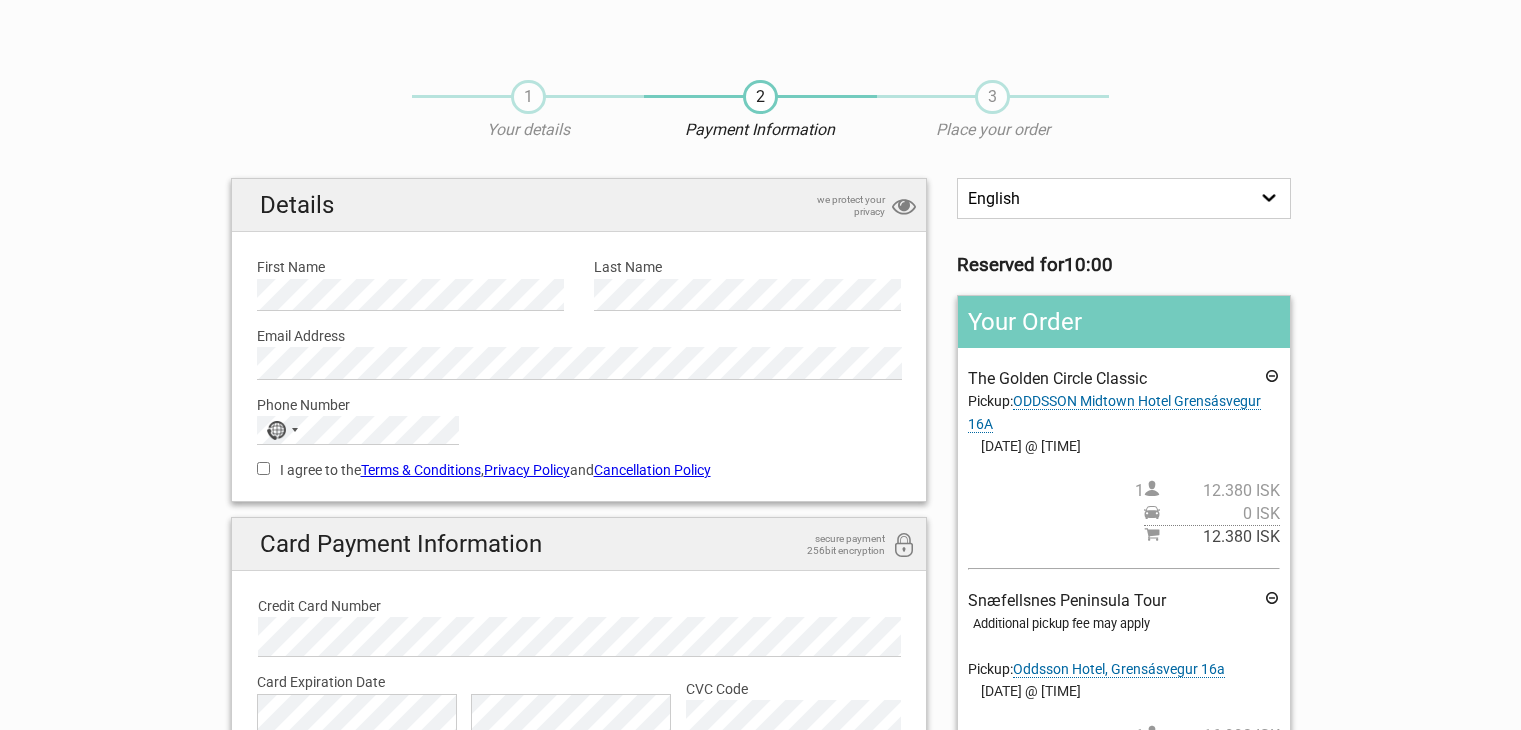 scroll, scrollTop: 0, scrollLeft: 0, axis: both 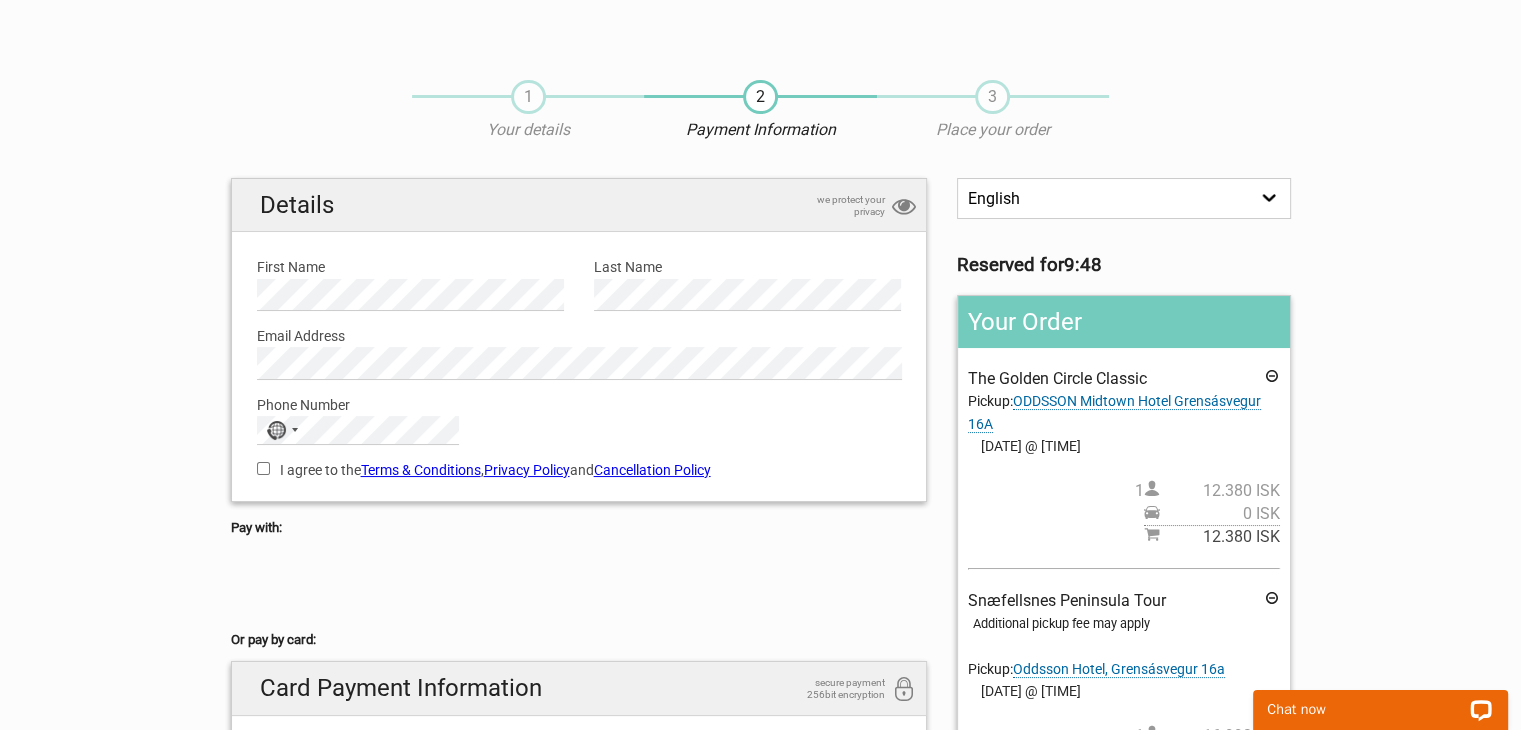 click on "I agree to the  Terms & Conditions ,  Privacy Policy  and  Cancellation Policy" at bounding box center (263, 468) 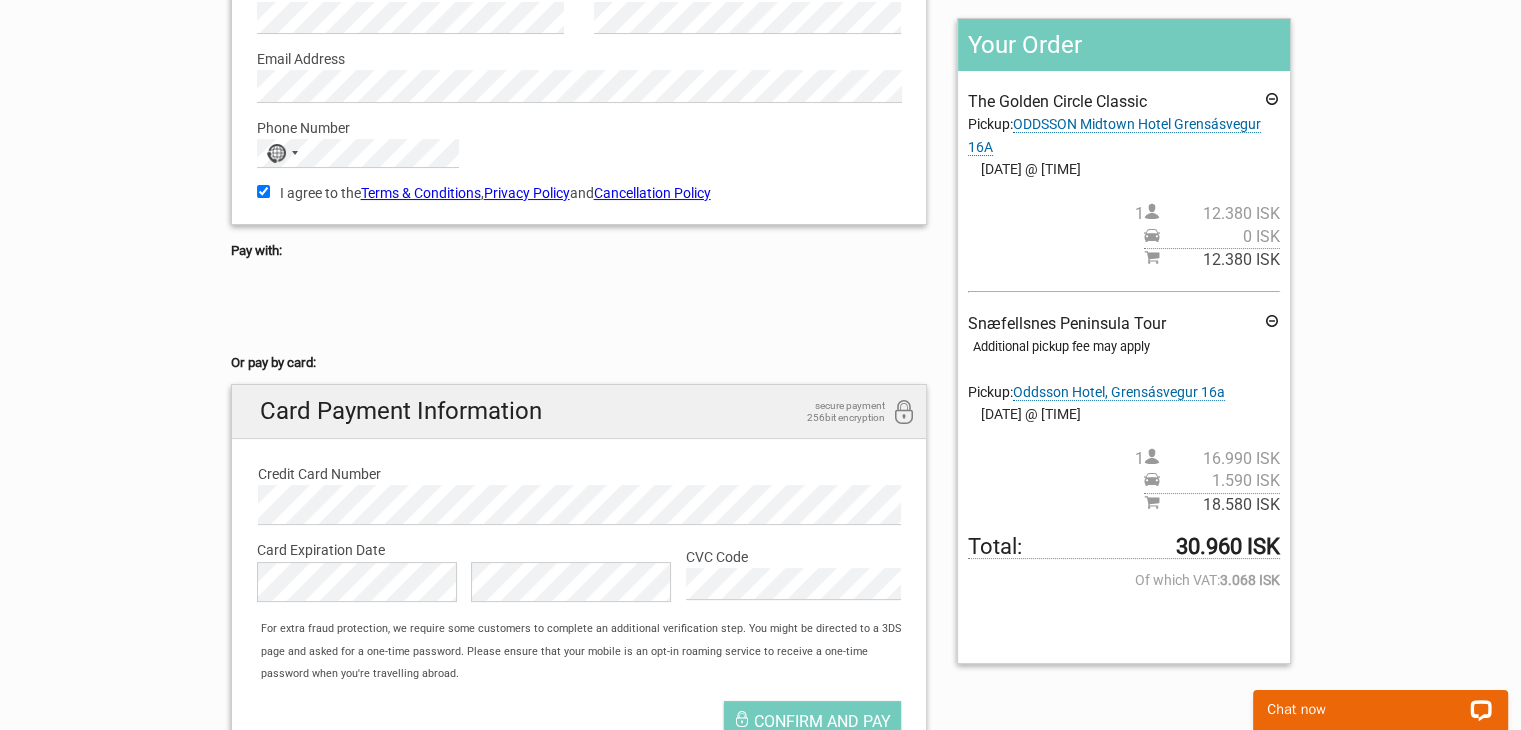 scroll, scrollTop: 279, scrollLeft: 0, axis: vertical 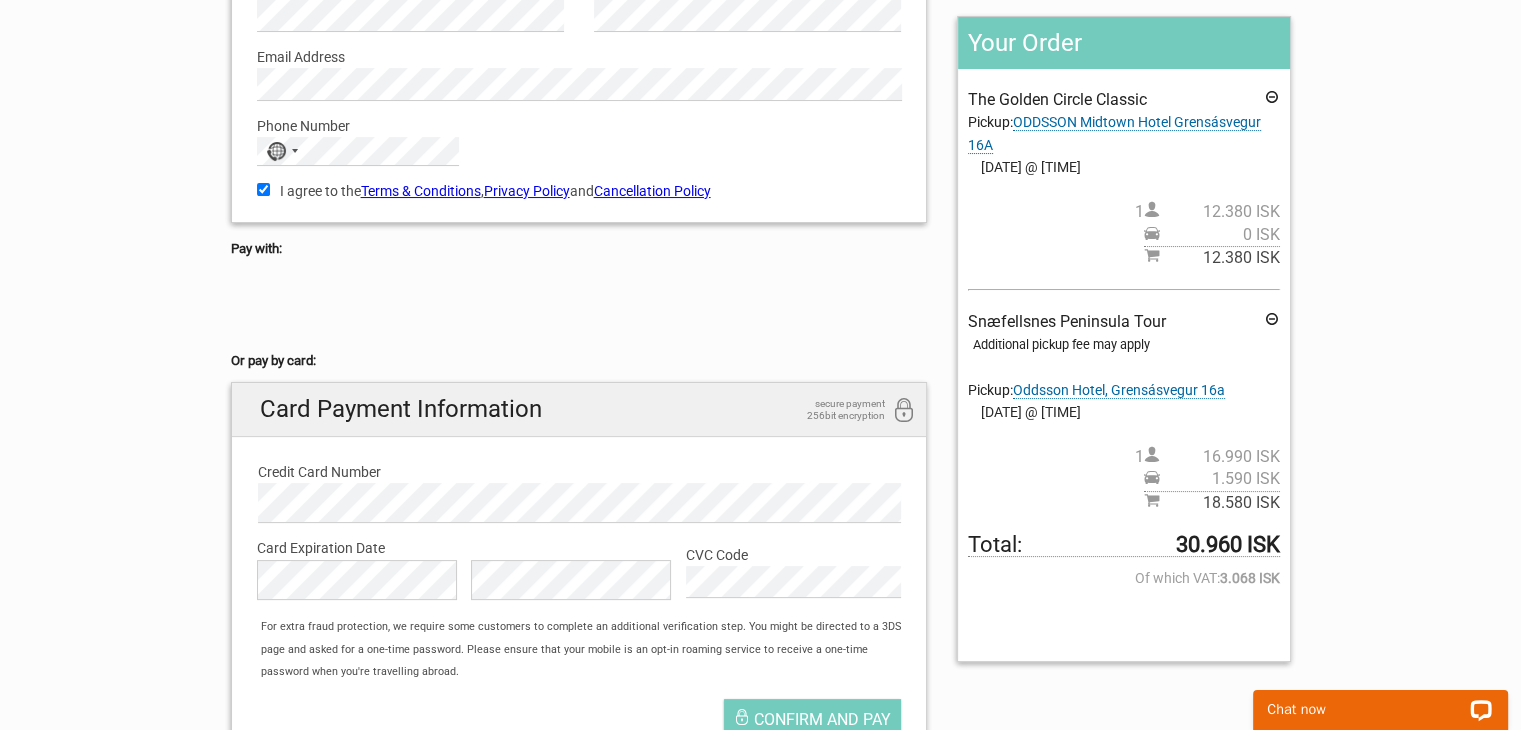 click on "Oddsson Hotel, Grensásvegur 16a" at bounding box center [1119, 390] 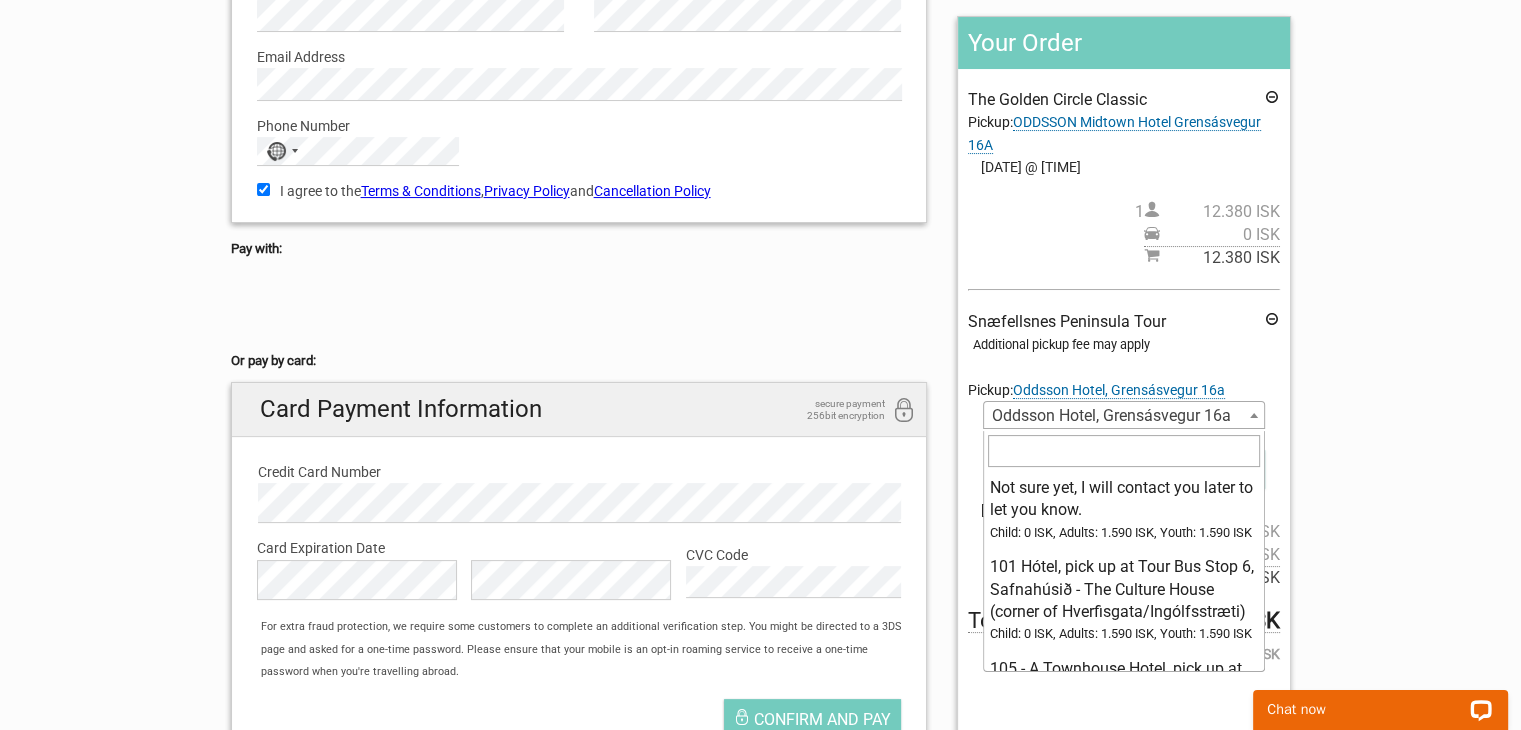 click on "Oddsson Hotel, Grensásvegur 16a" at bounding box center (1123, 416) 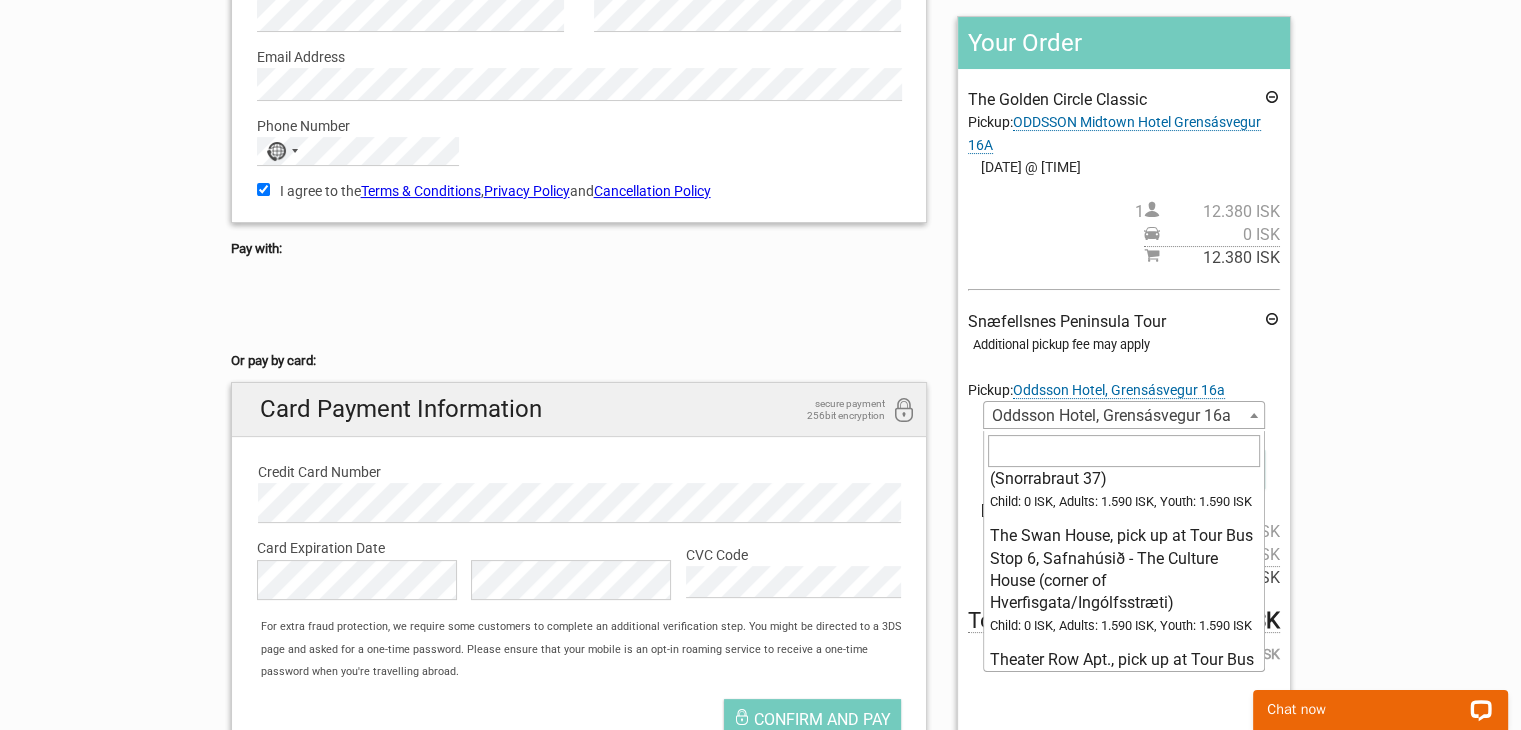 type on "o" 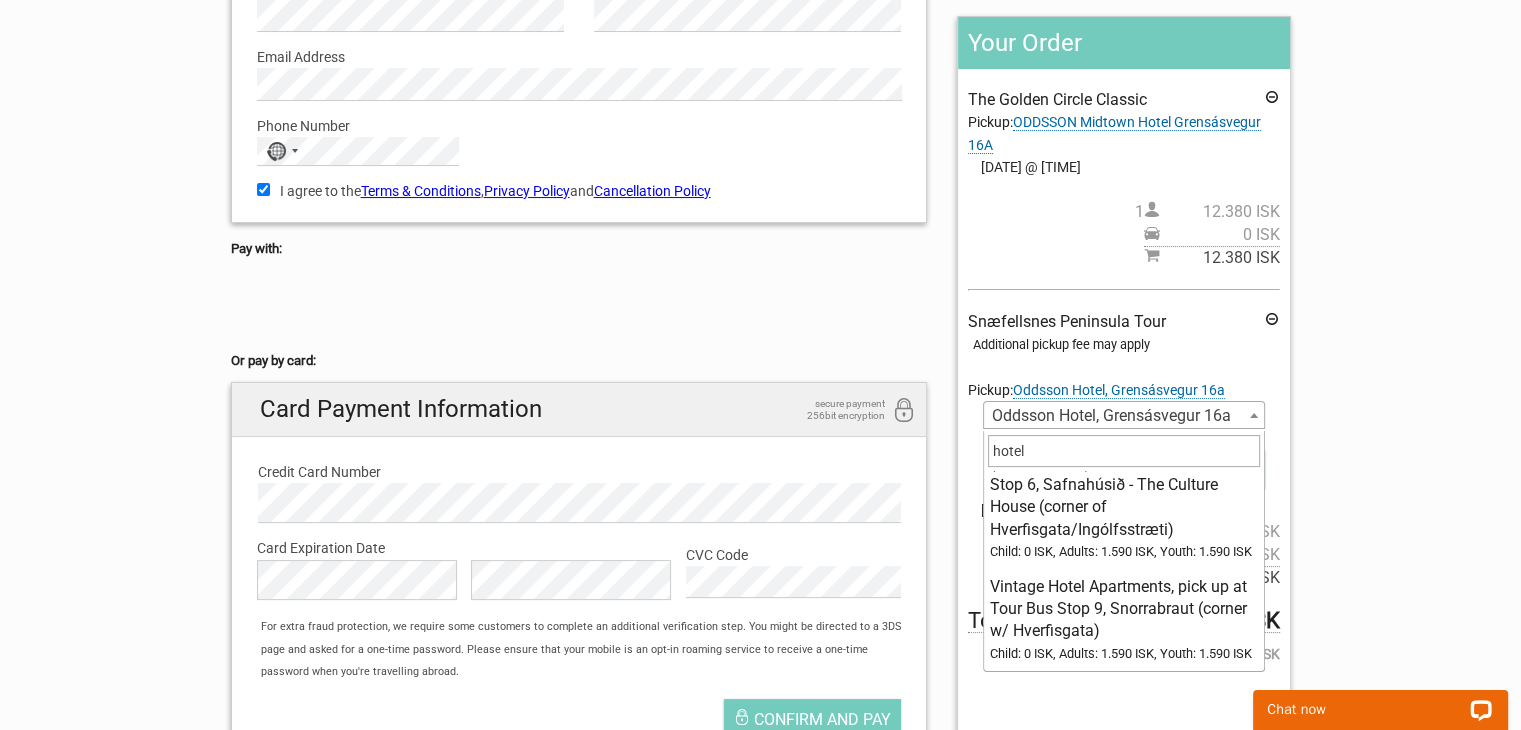 scroll, scrollTop: 0, scrollLeft: 0, axis: both 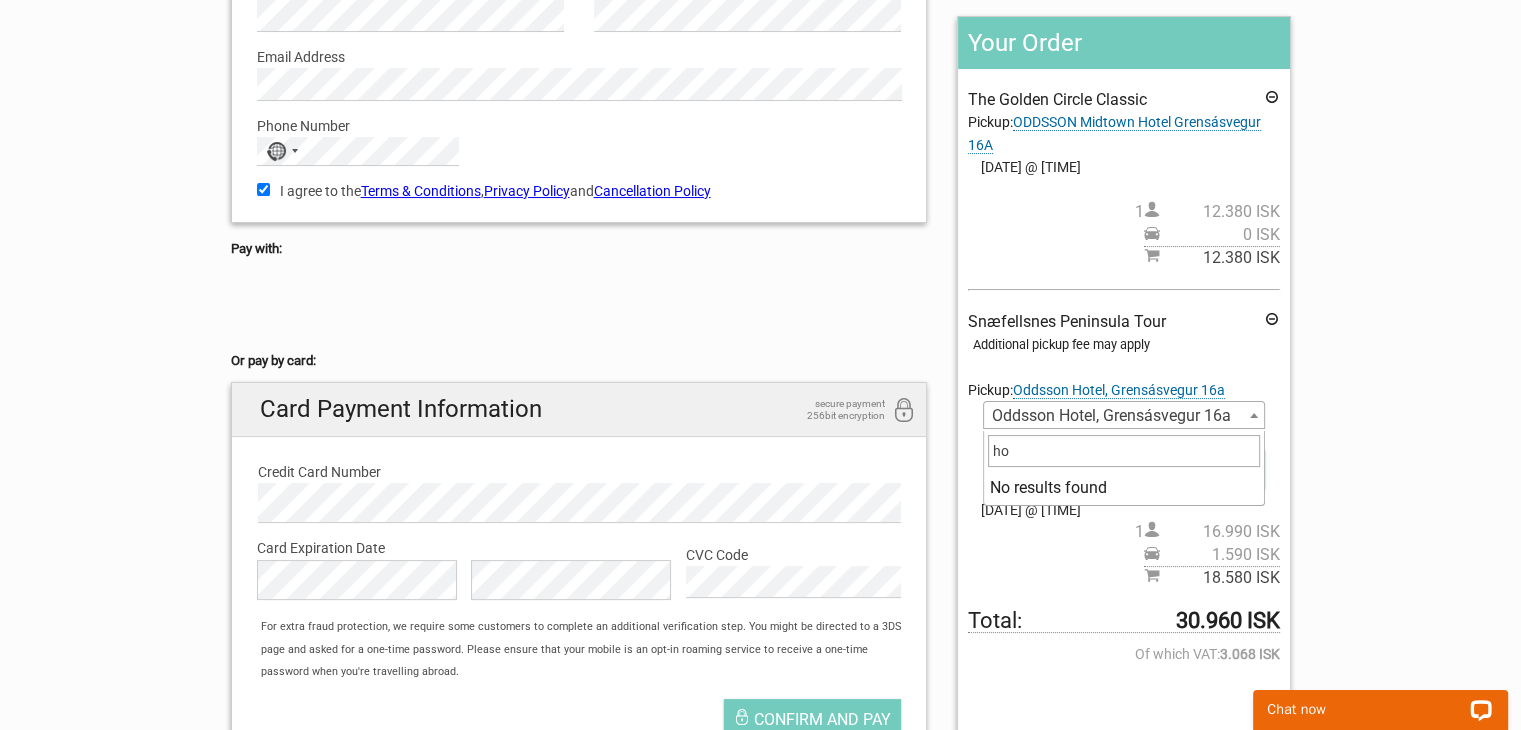 type on "h" 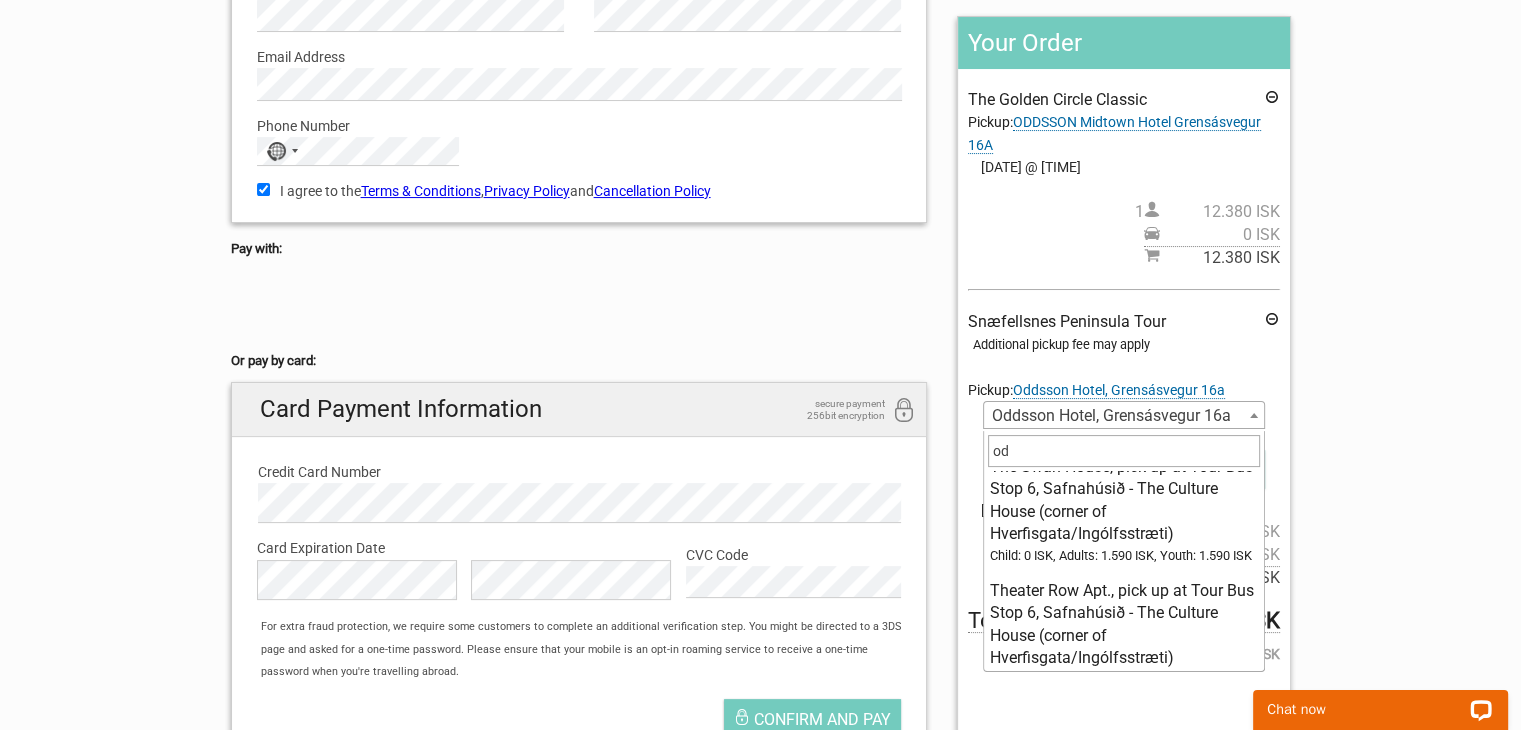 scroll, scrollTop: 0, scrollLeft: 0, axis: both 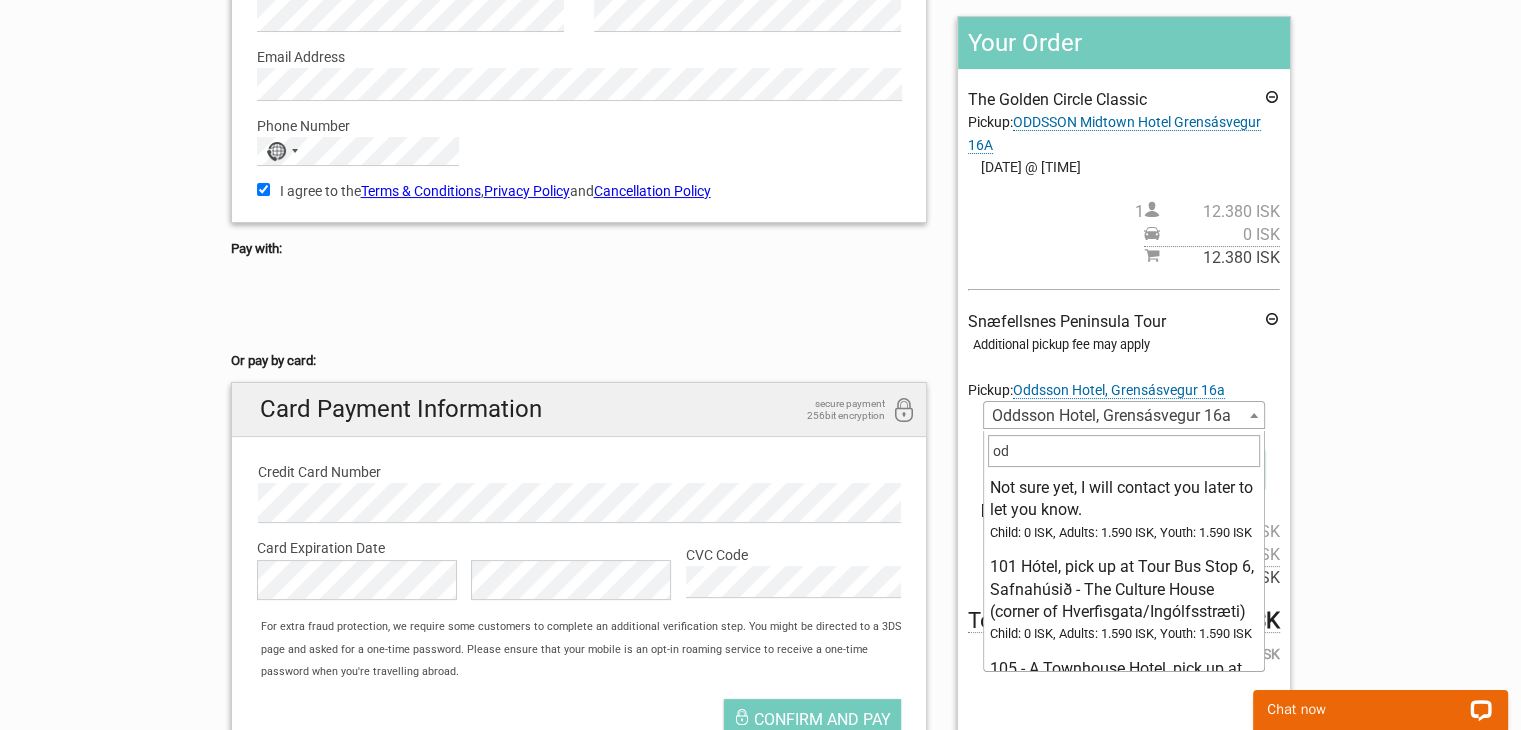 type on "odd" 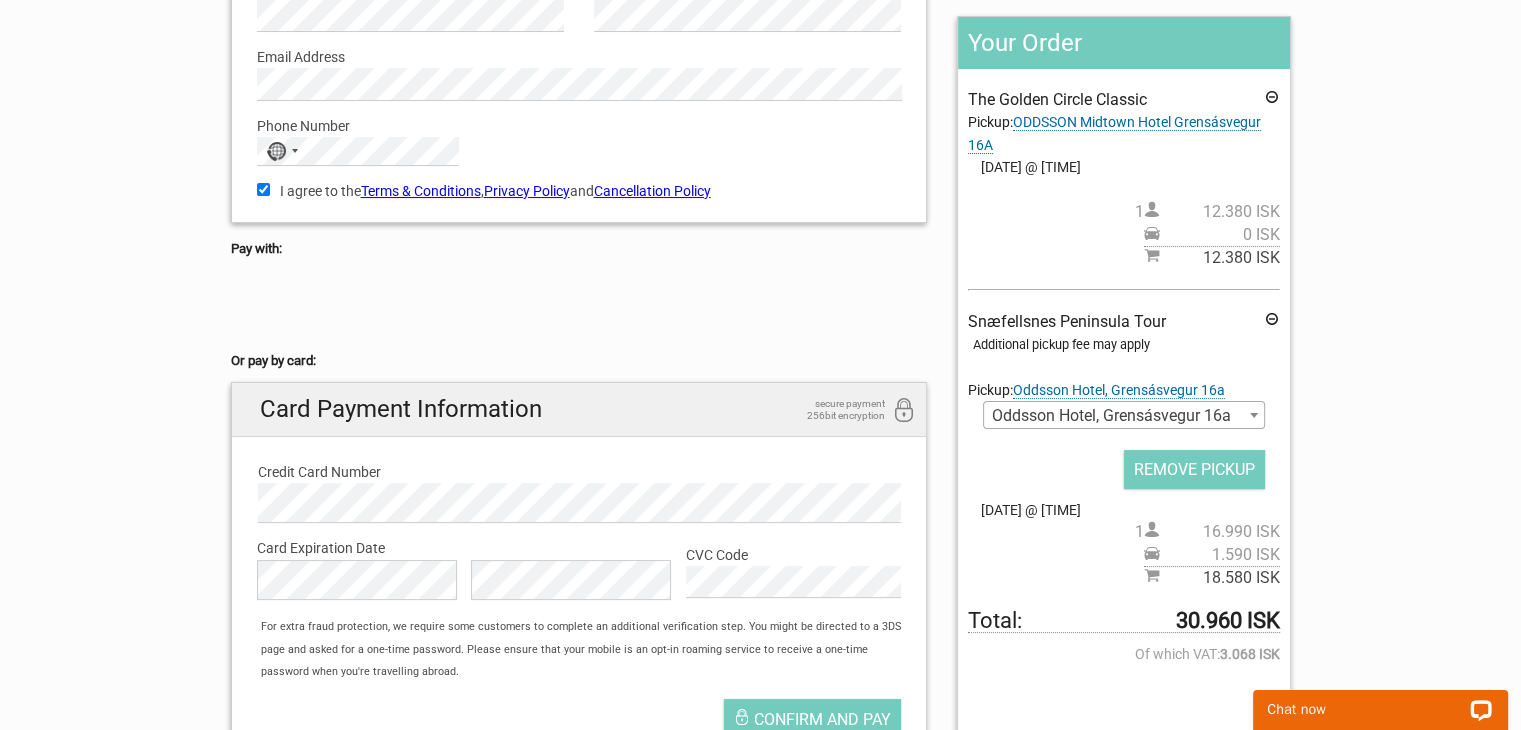 click on "Oddsson Hotel, Grensásvegur 16a" at bounding box center [1123, 416] 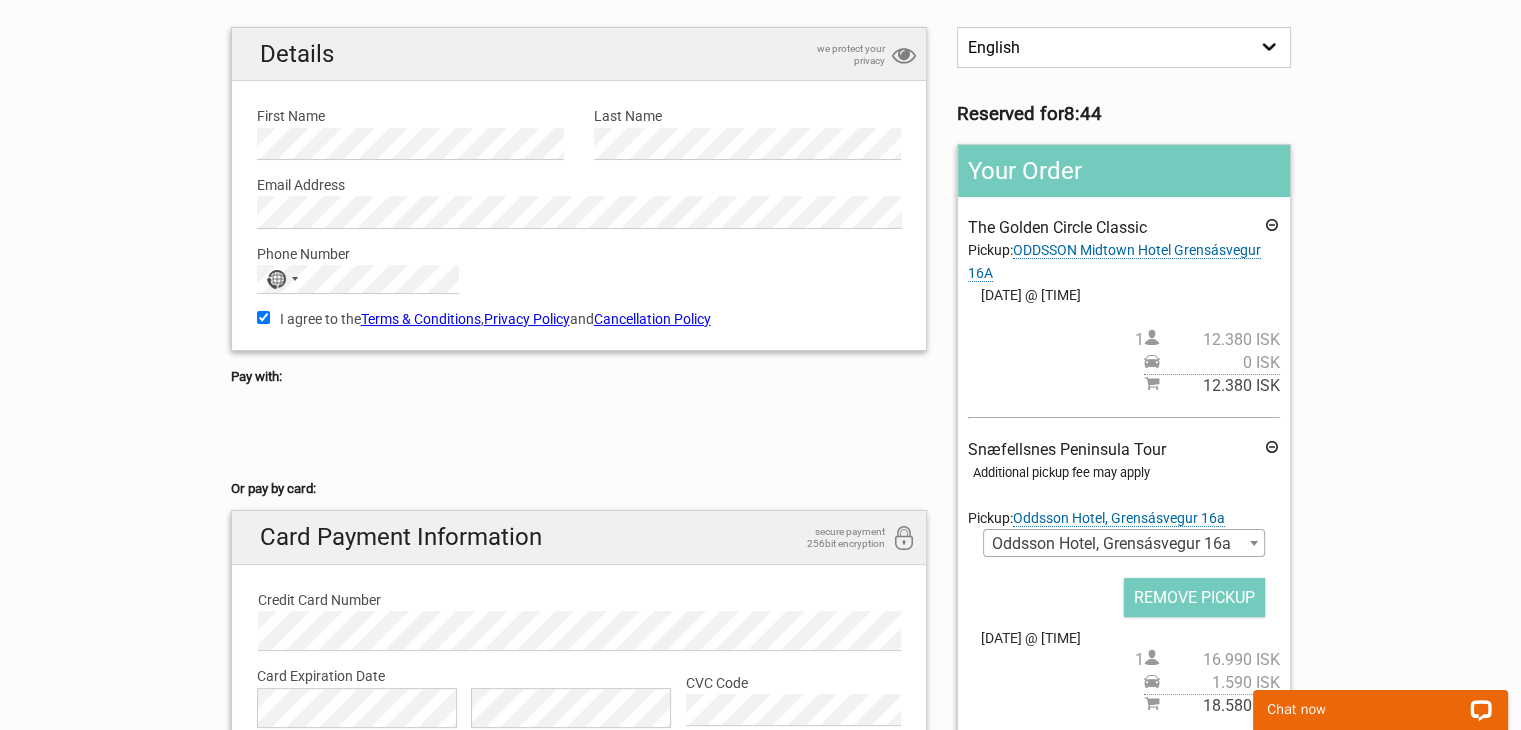scroll, scrollTop: 299, scrollLeft: 0, axis: vertical 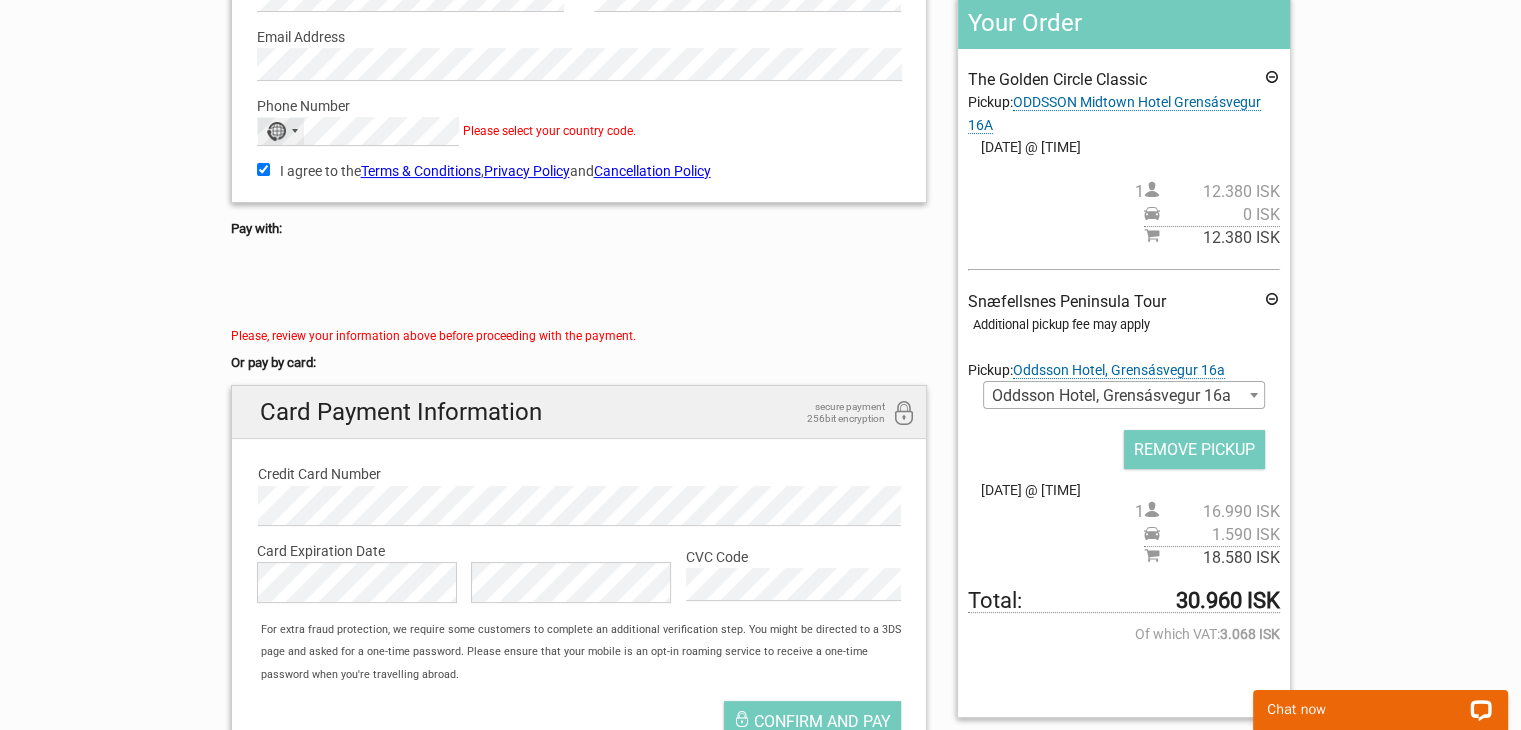 click at bounding box center (295, 131) 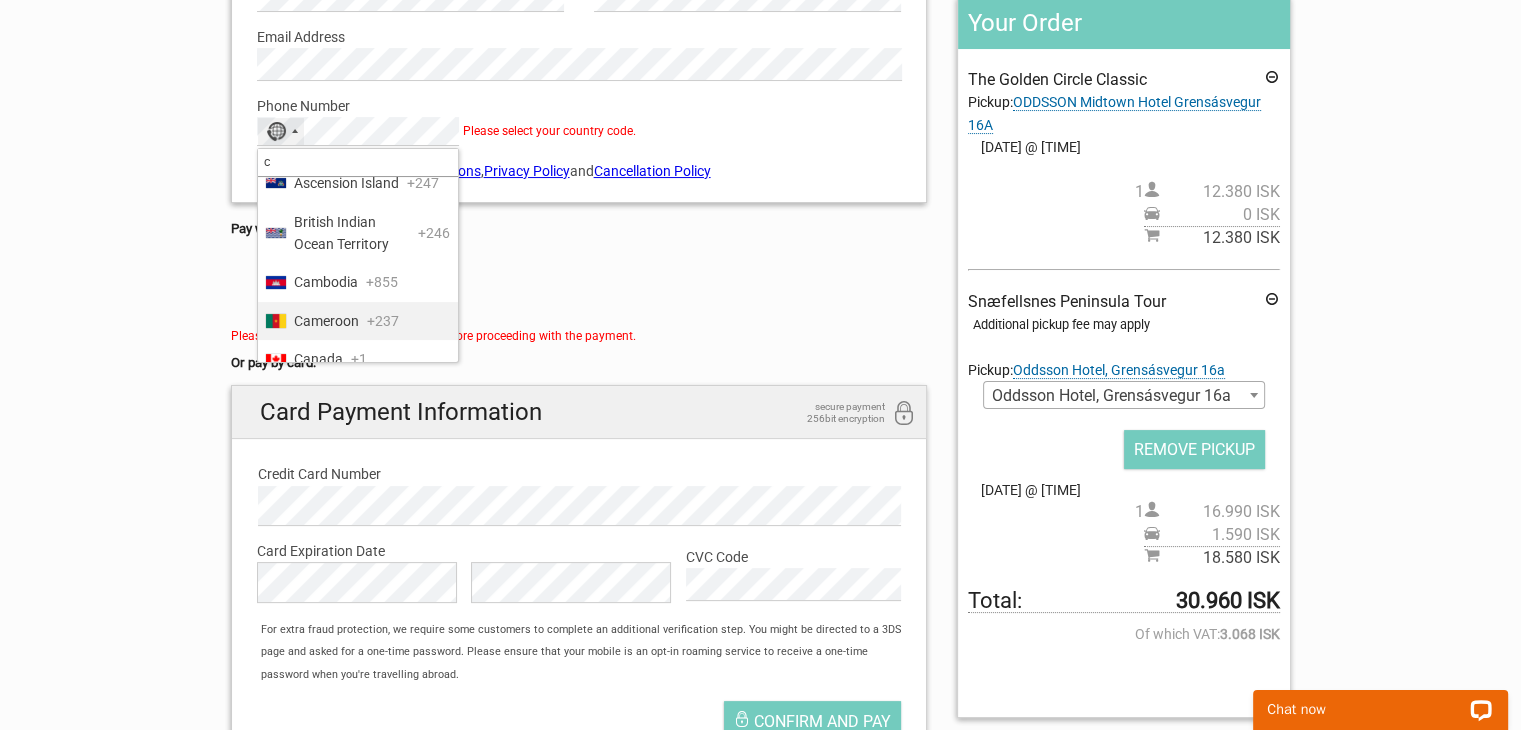 scroll, scrollTop: 89, scrollLeft: 0, axis: vertical 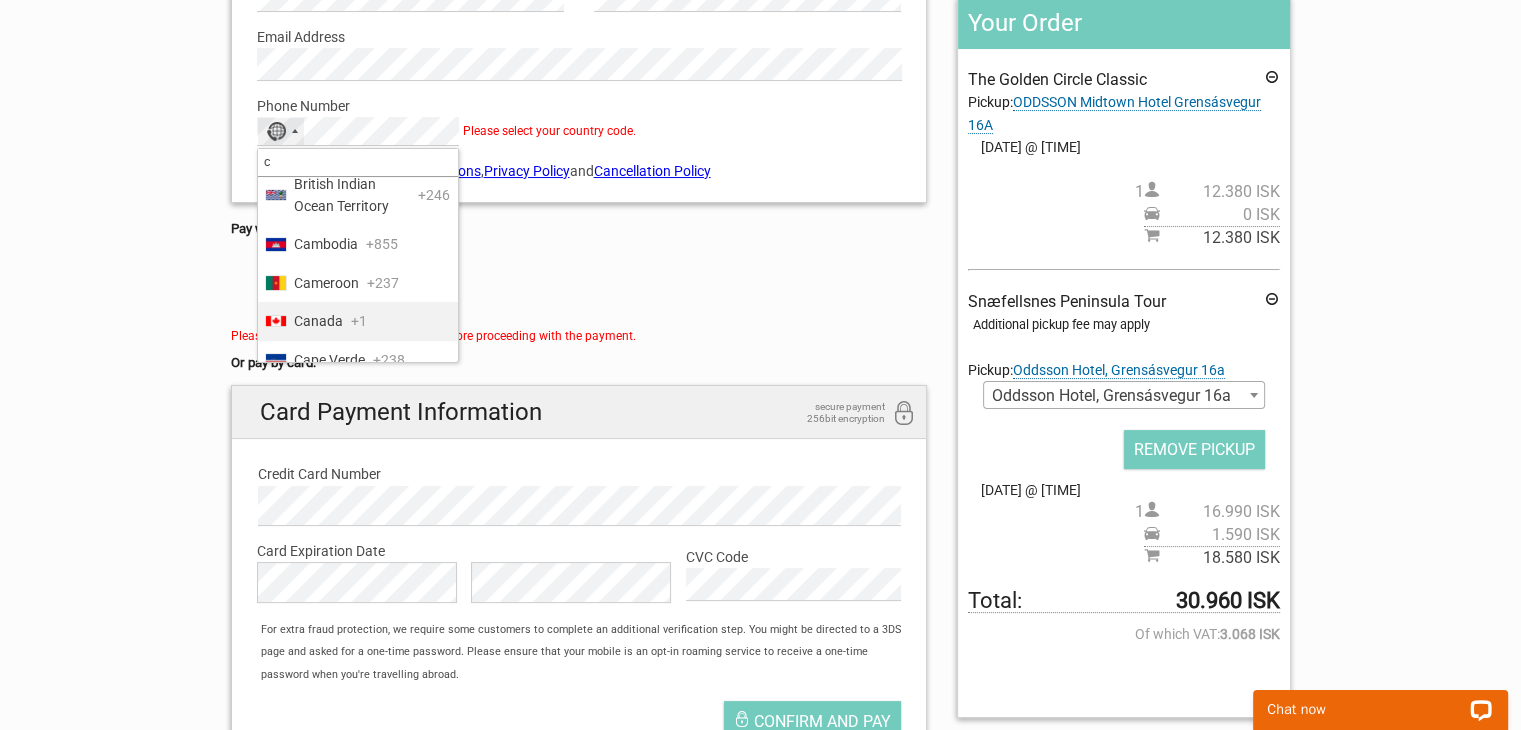 type on "c" 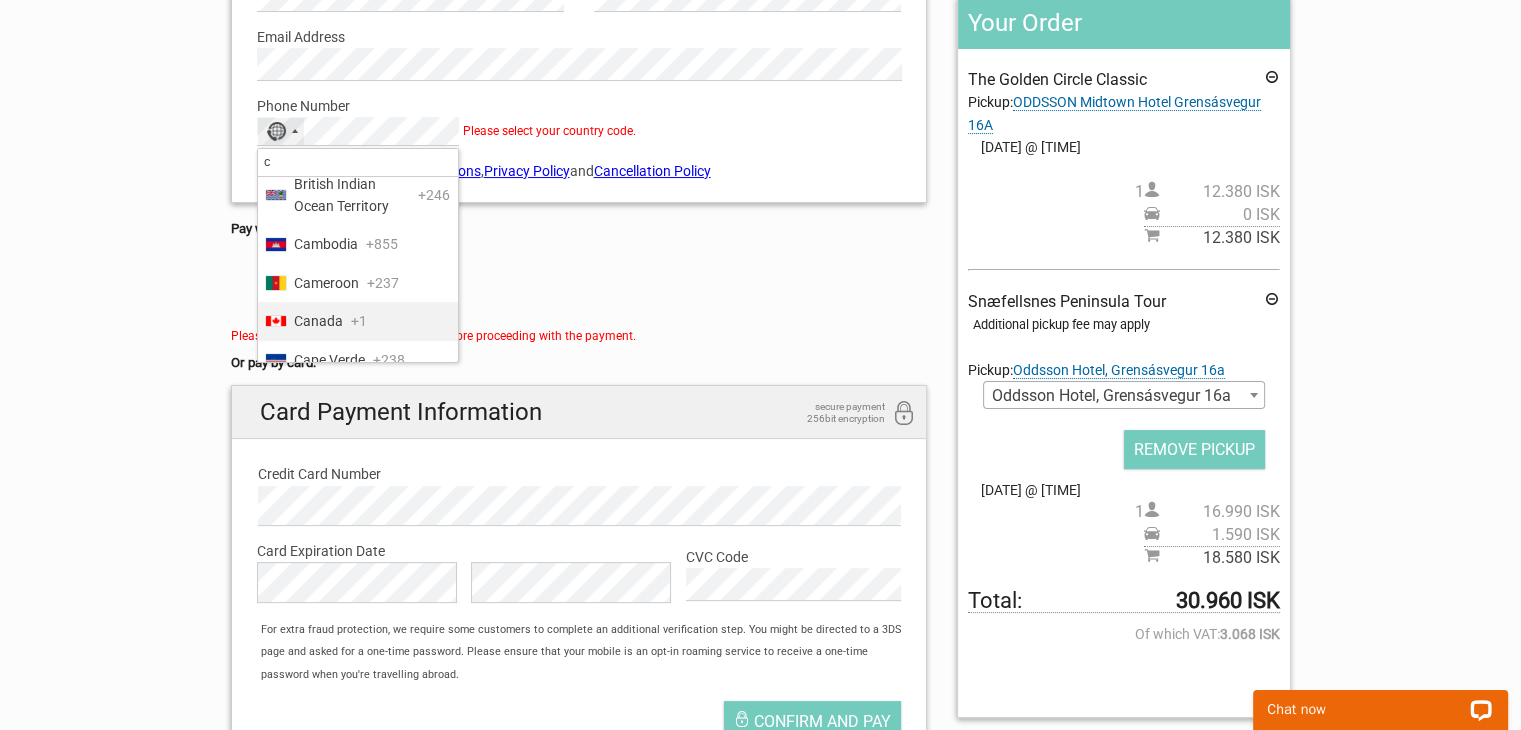 click on "Canada" at bounding box center [318, 321] 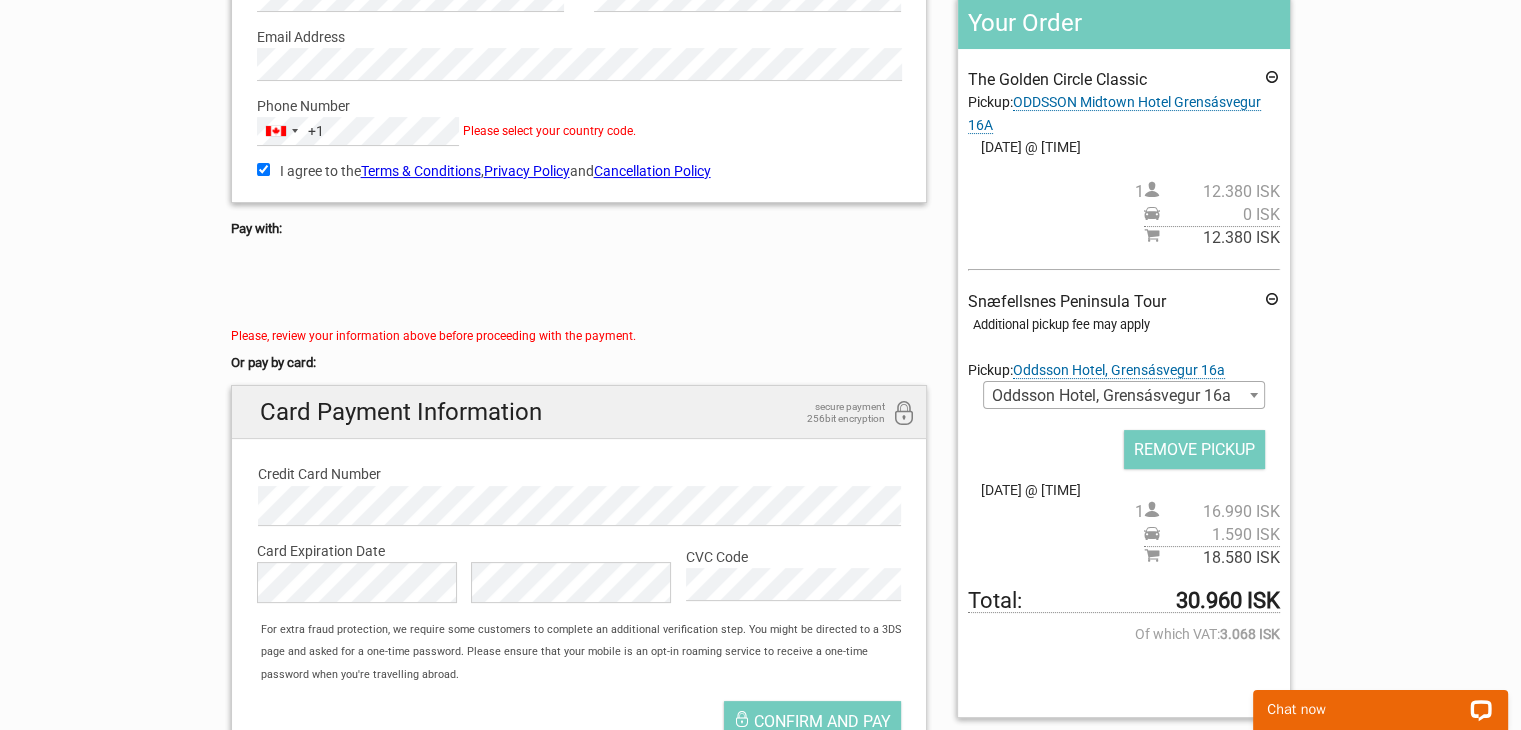 click on "Reserved for [TIME]
[LOCATION] Midtown Hotel [LOCATION]
1  1" at bounding box center [760, 288] 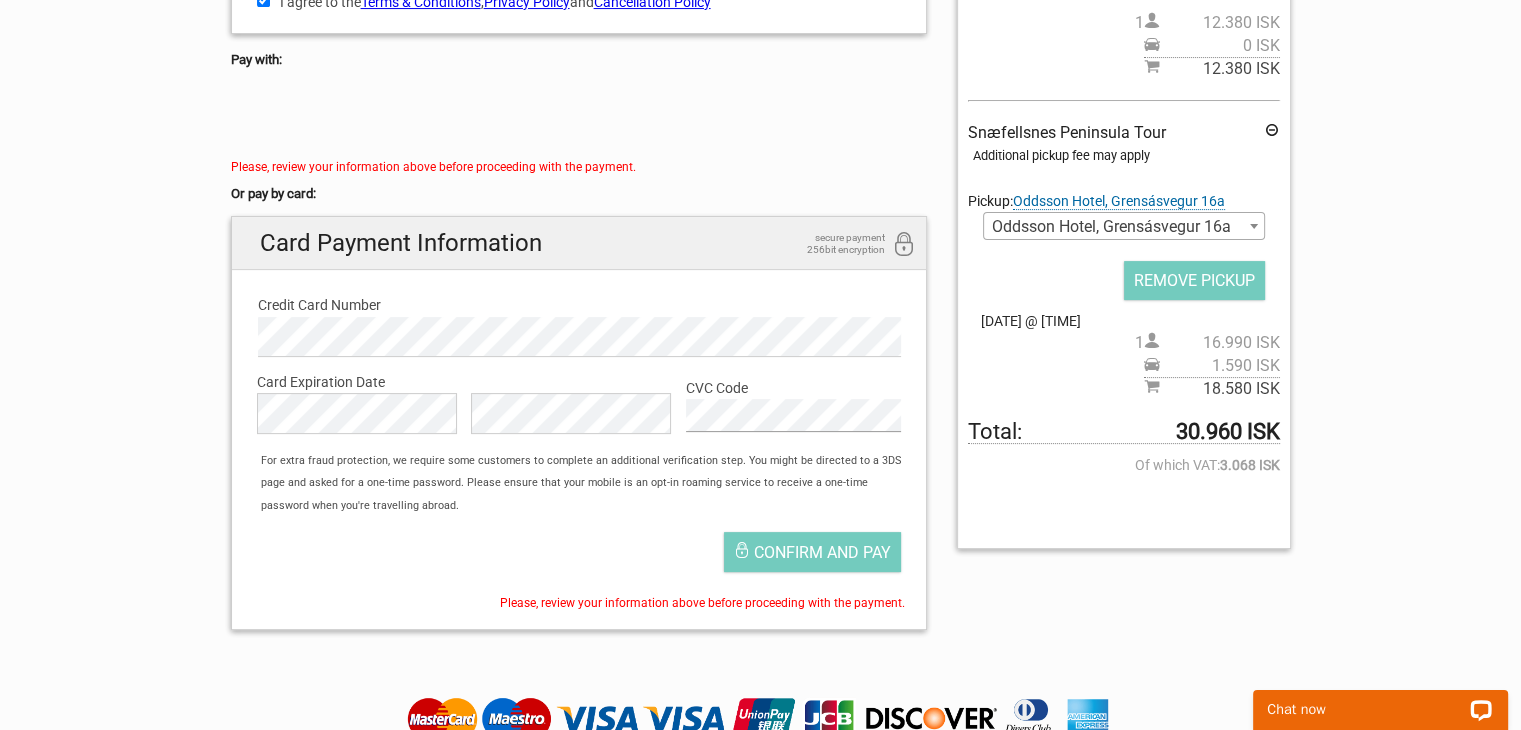 scroll, scrollTop: 505, scrollLeft: 0, axis: vertical 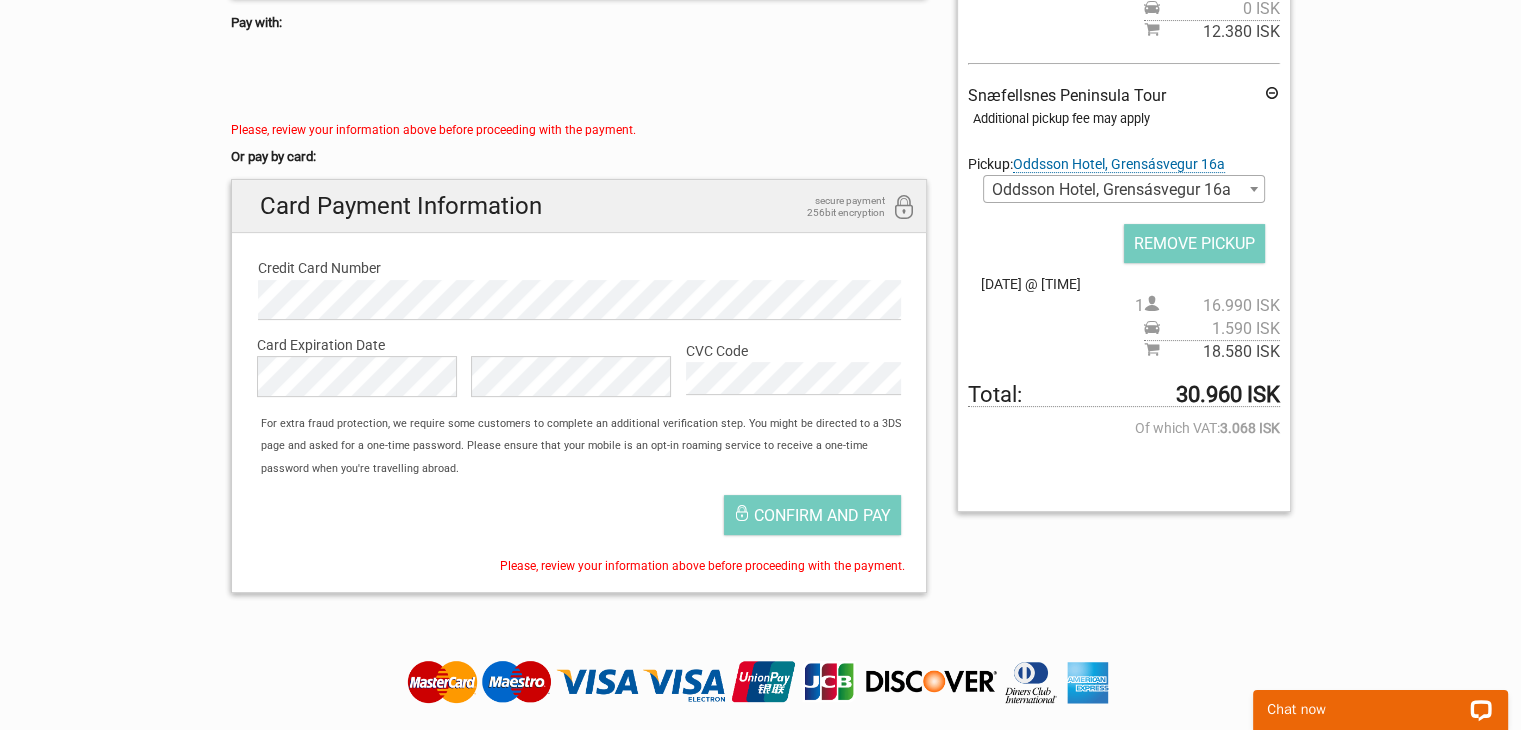 click on "Confirm and pay" at bounding box center [579, 520] 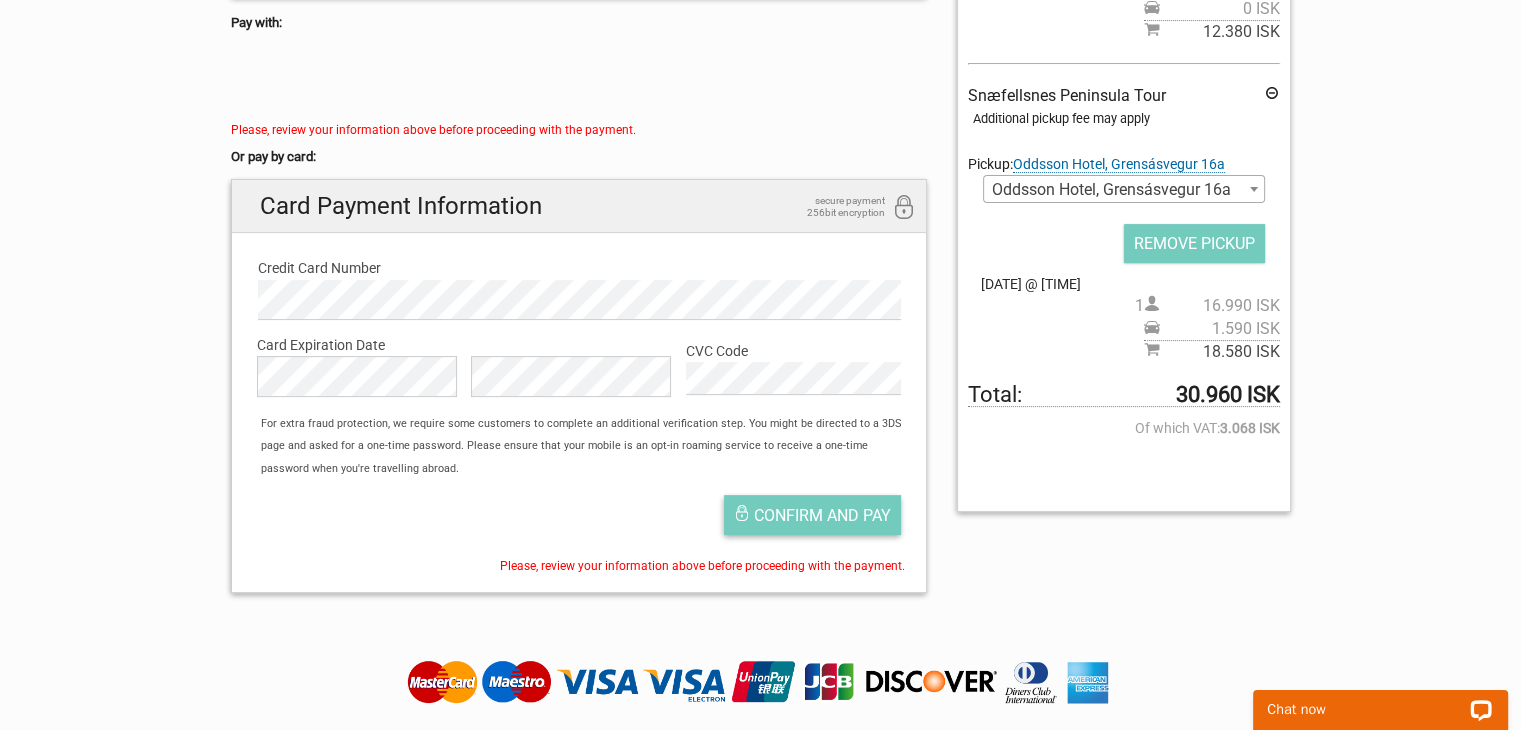 click on "Confirm and pay" at bounding box center (822, 515) 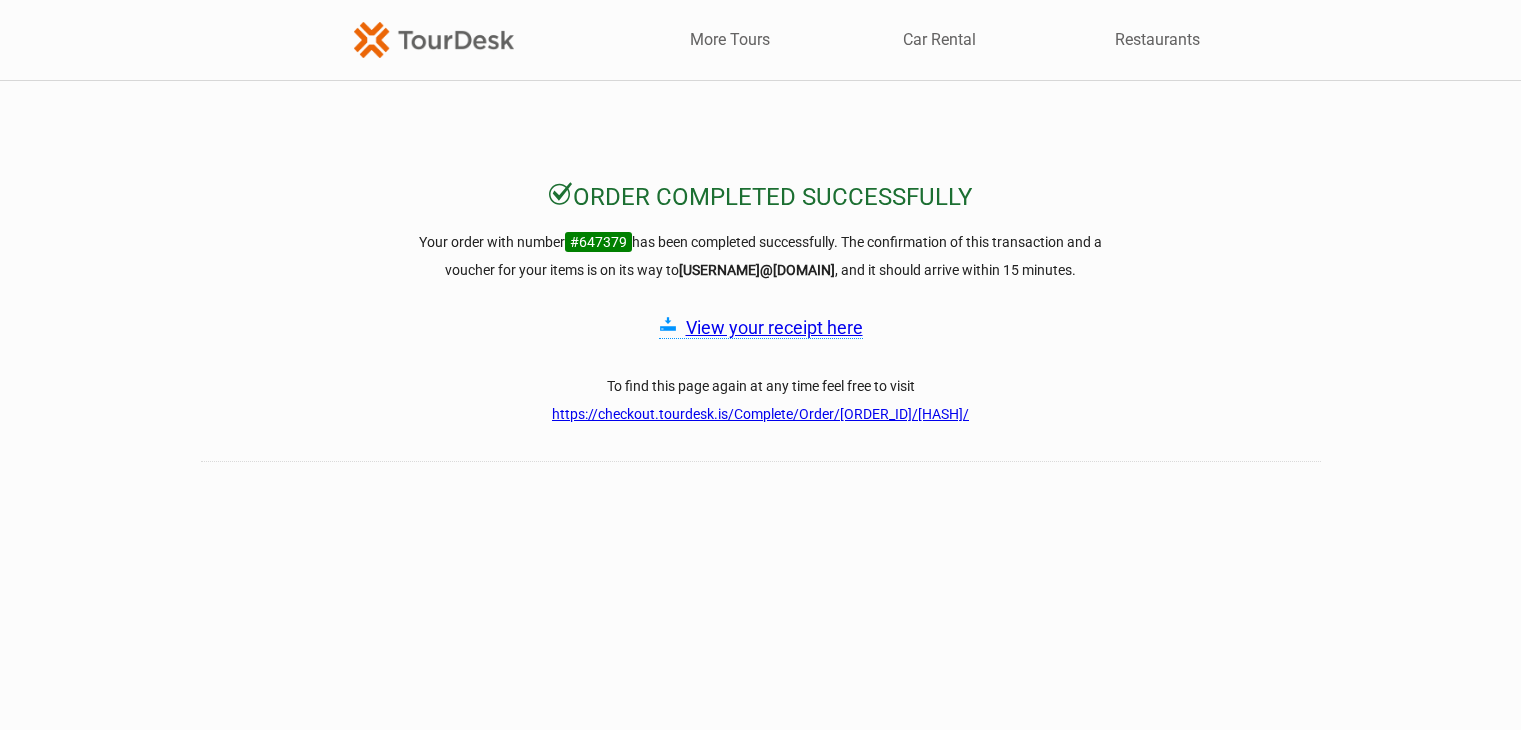 scroll, scrollTop: 0, scrollLeft: 0, axis: both 